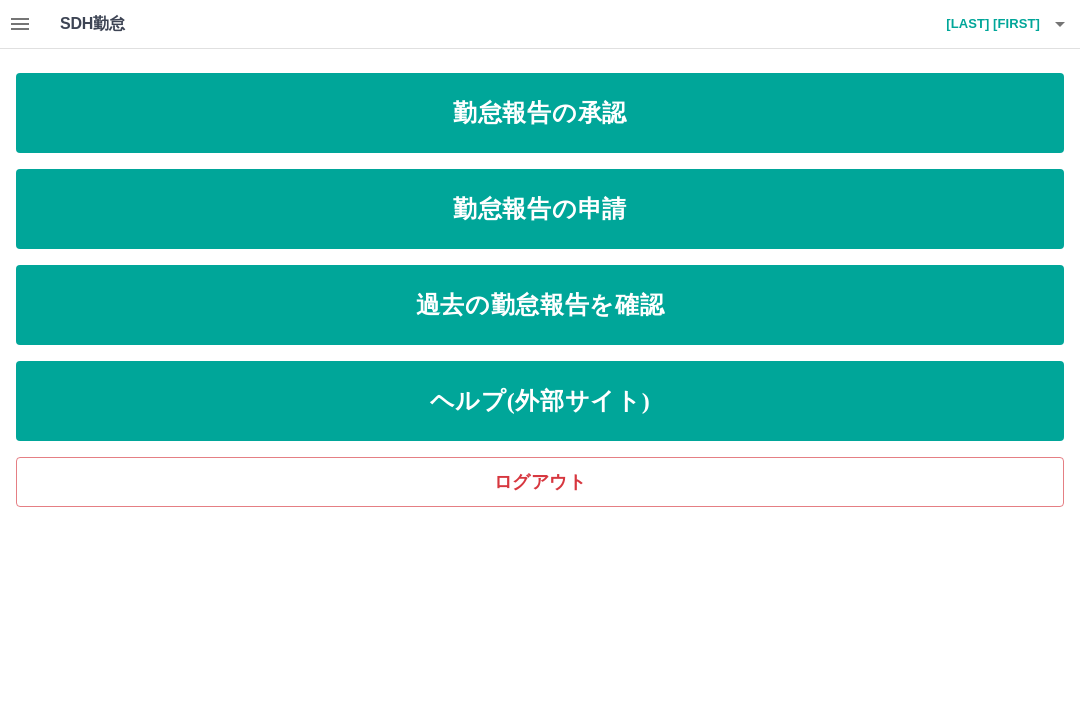 scroll, scrollTop: 0, scrollLeft: 0, axis: both 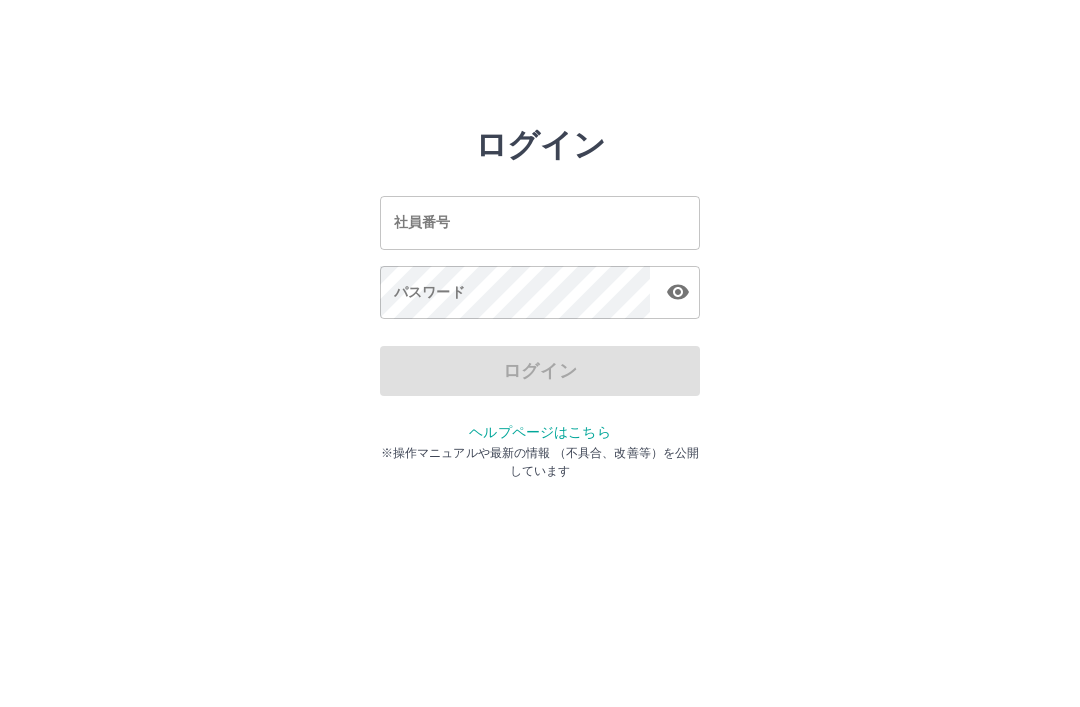 click on "社員番号 社員番号" at bounding box center [540, 222] 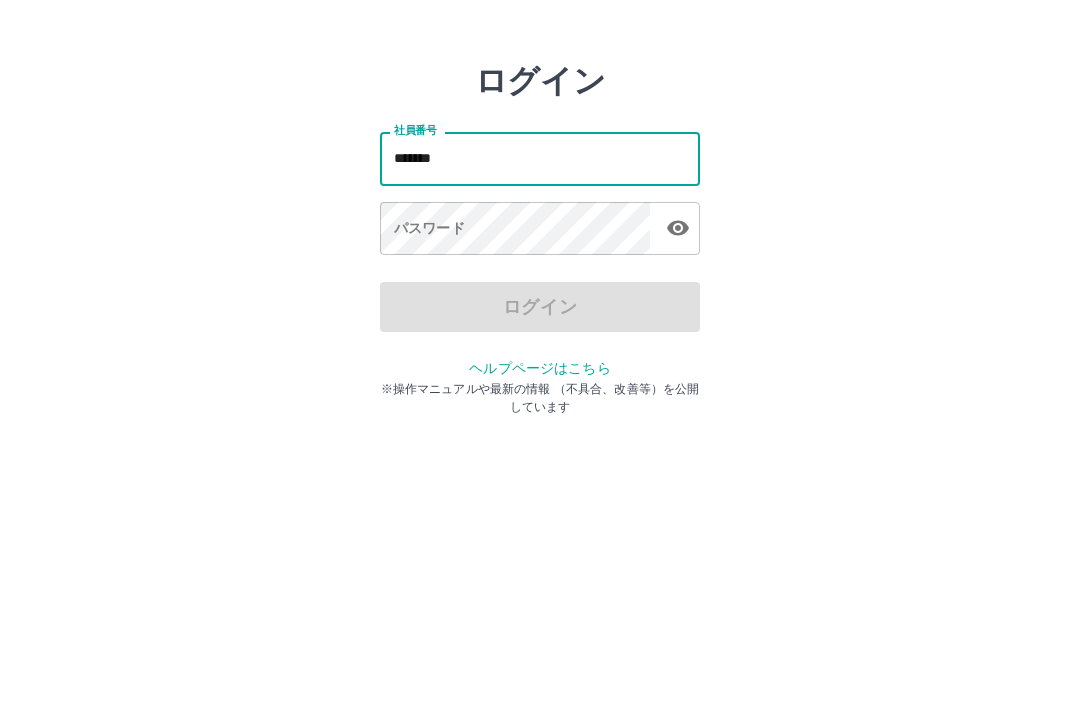 type on "*******" 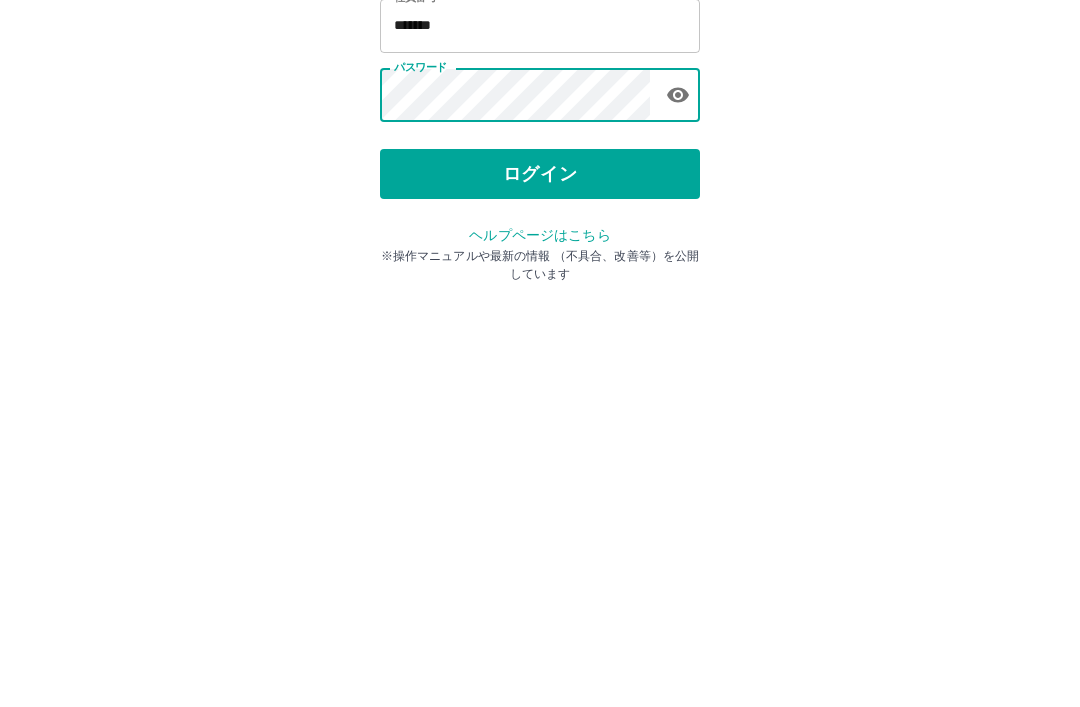 click on "ログイン" at bounding box center (540, 371) 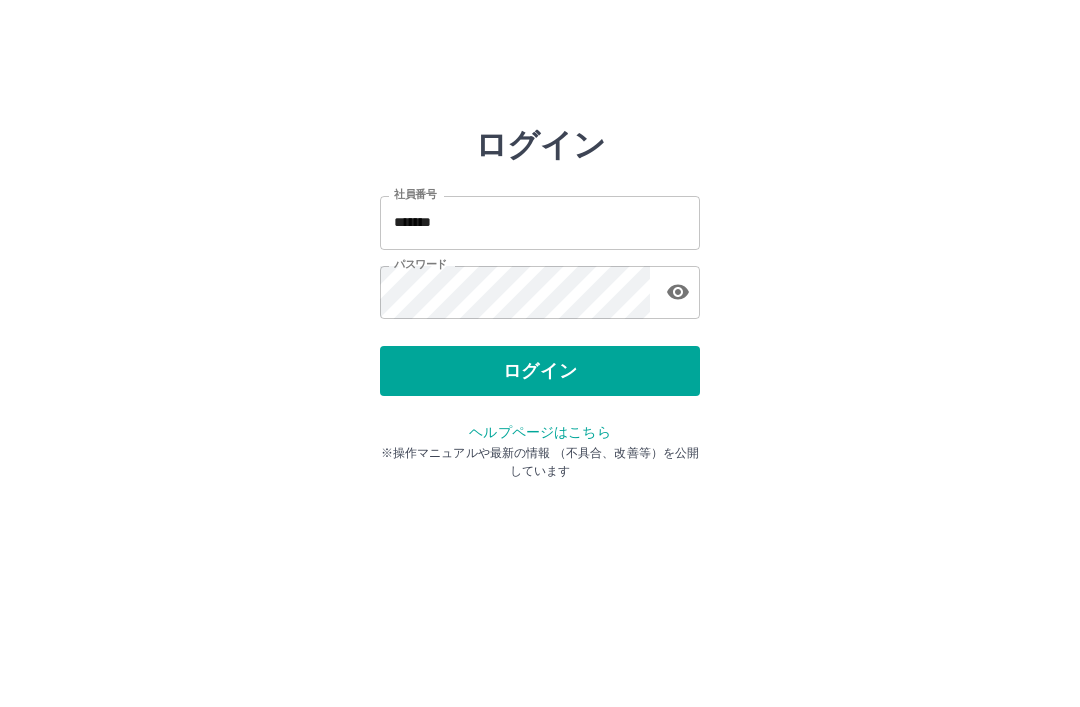 click on "ログイン" at bounding box center [540, 371] 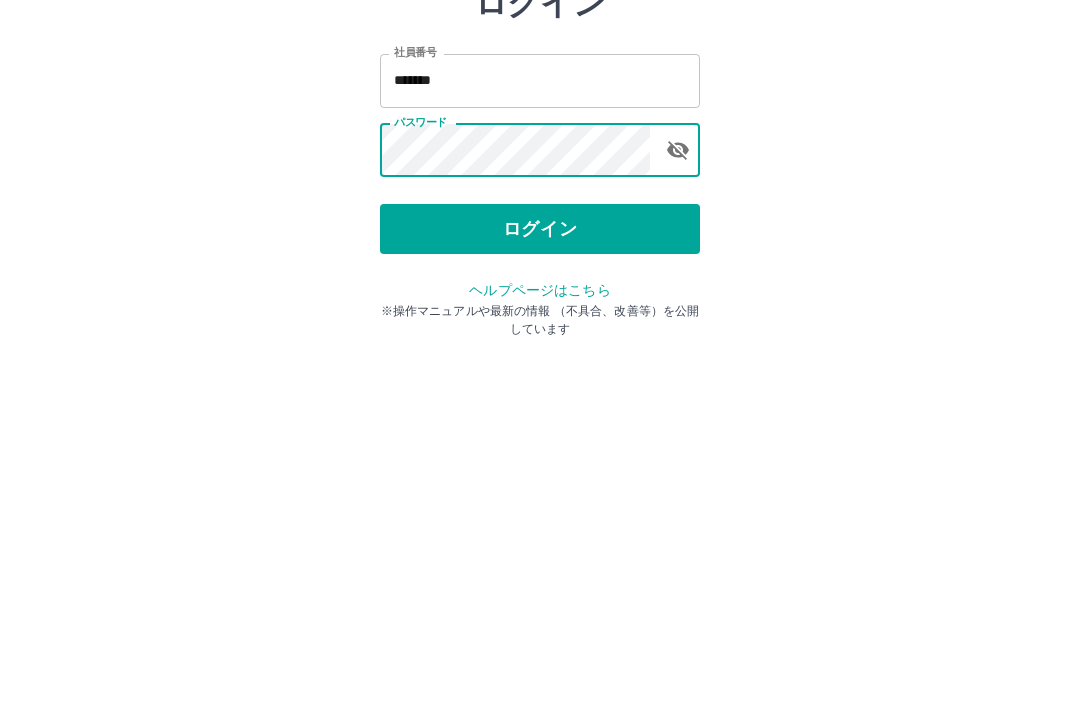 click on "ログイン" at bounding box center [540, 371] 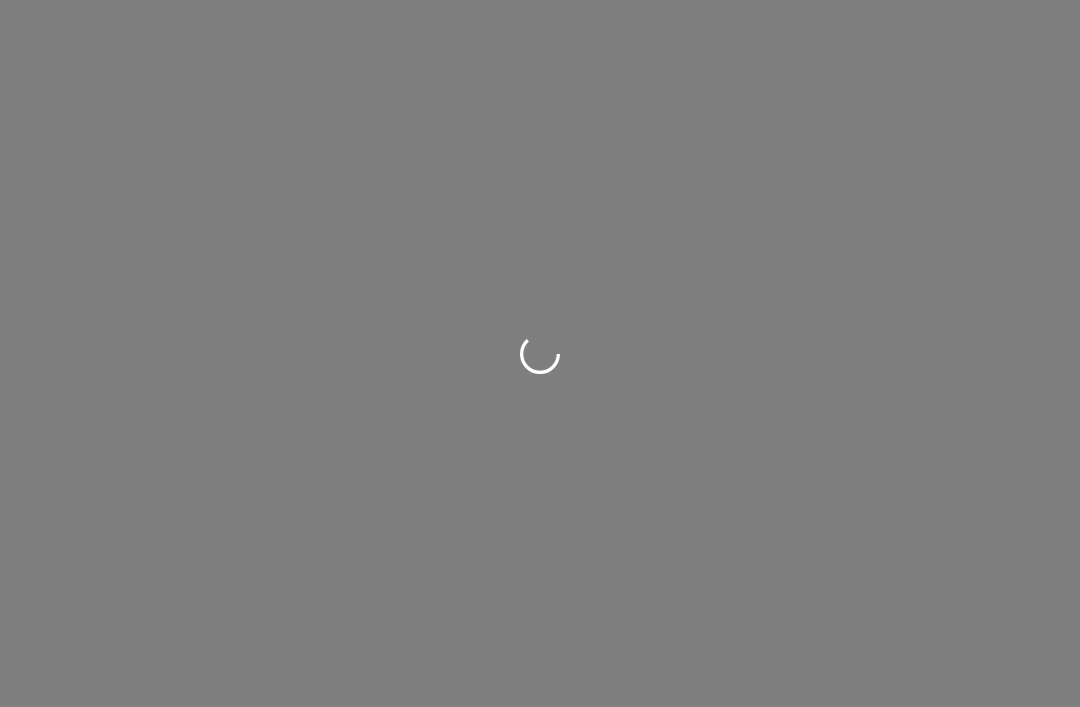 scroll, scrollTop: 0, scrollLeft: 0, axis: both 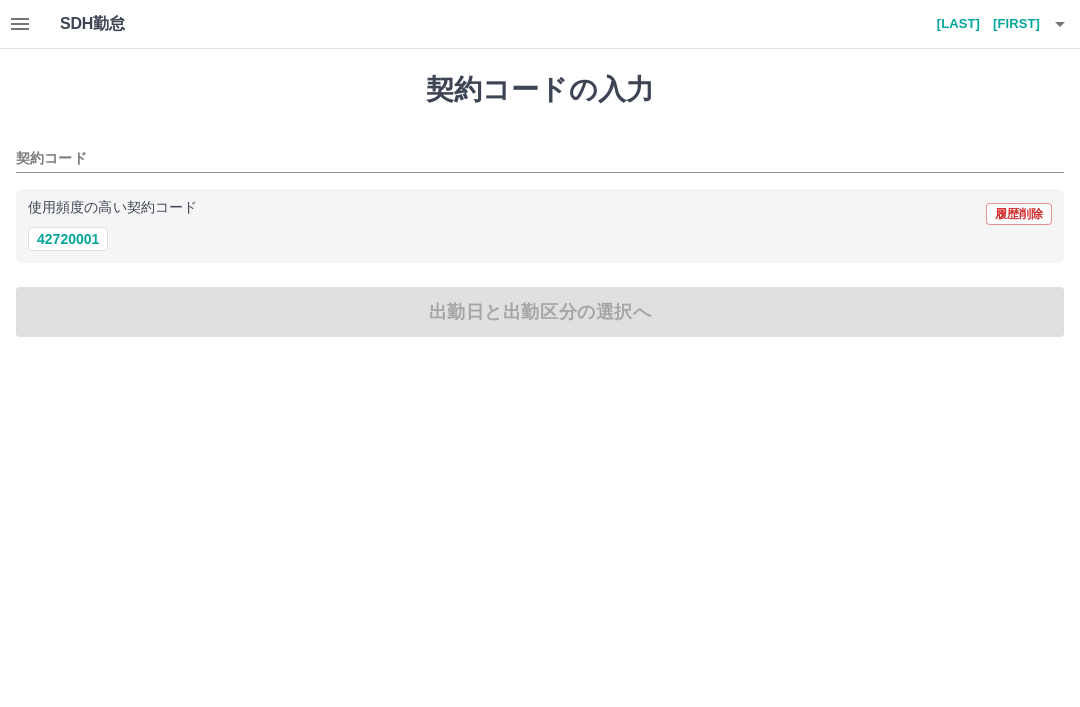 click on "42720001" at bounding box center (68, 239) 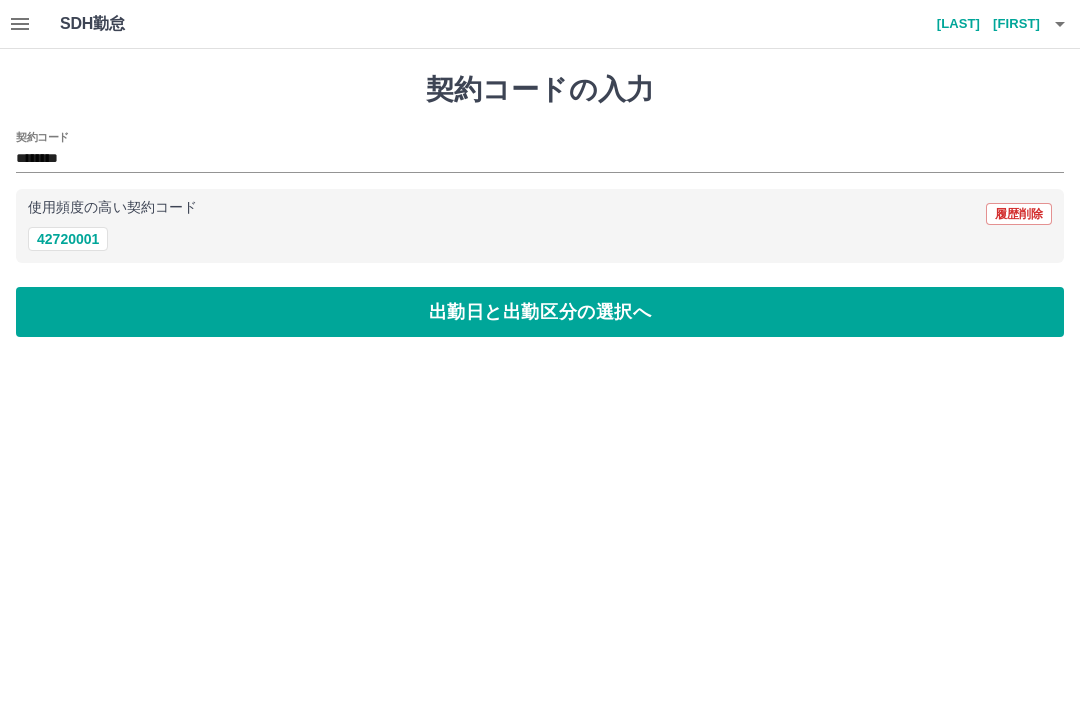 click on "出勤日と出勤区分の選択へ" at bounding box center [540, 312] 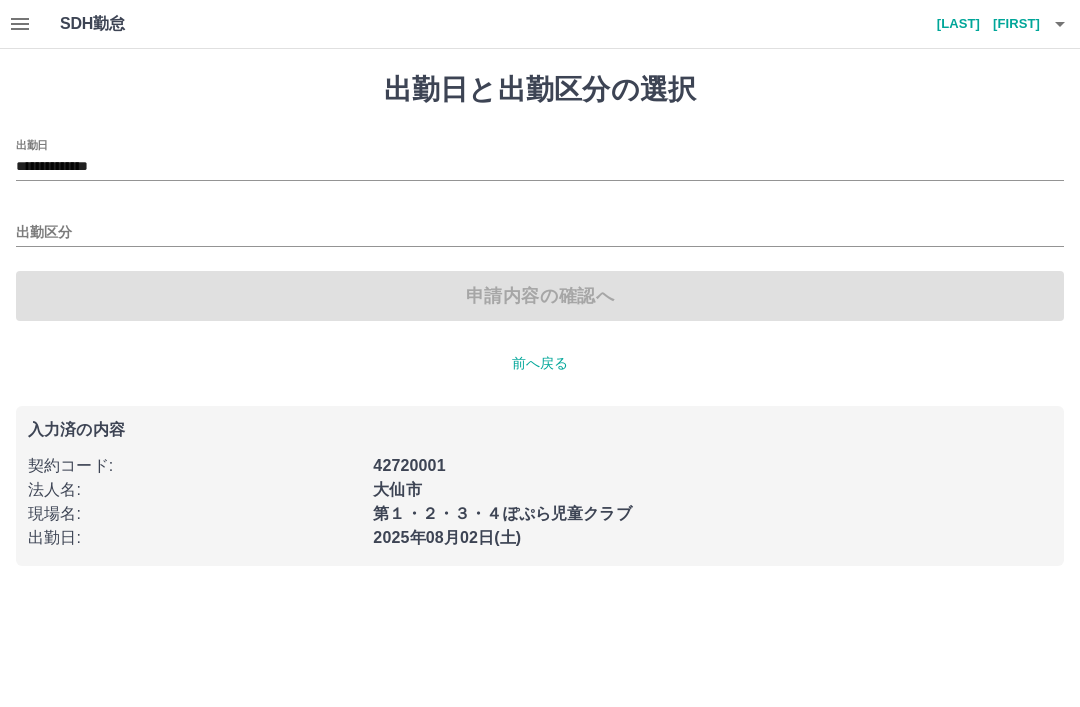 click on "出勤区分" at bounding box center (540, 233) 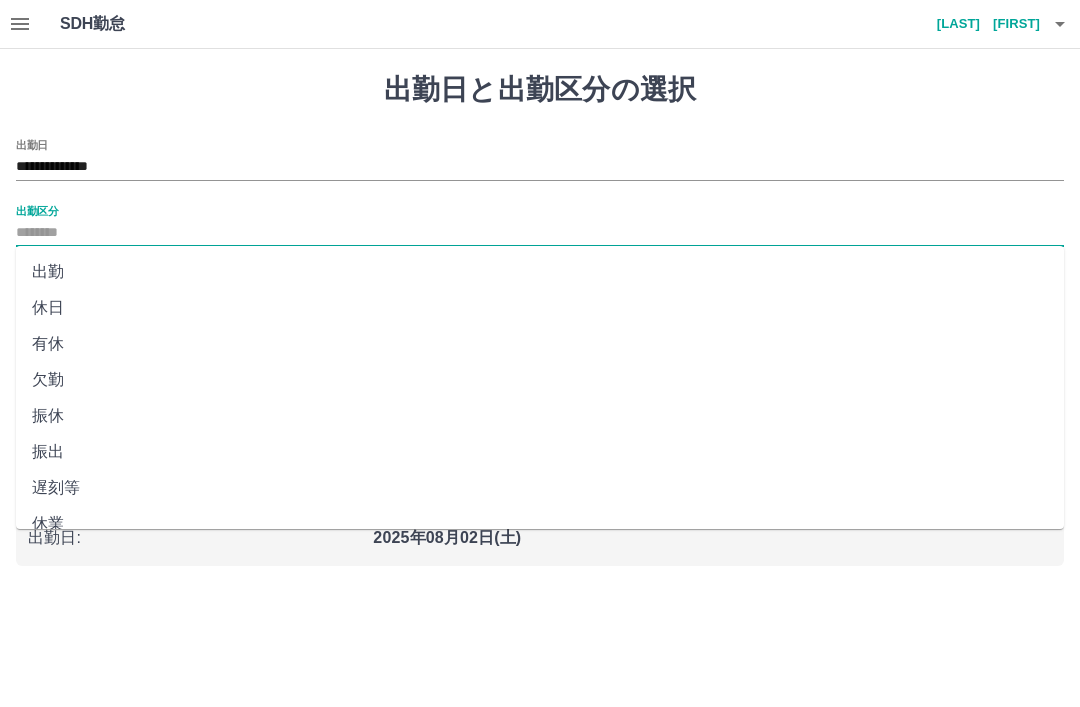 click on "出勤" at bounding box center (540, 272) 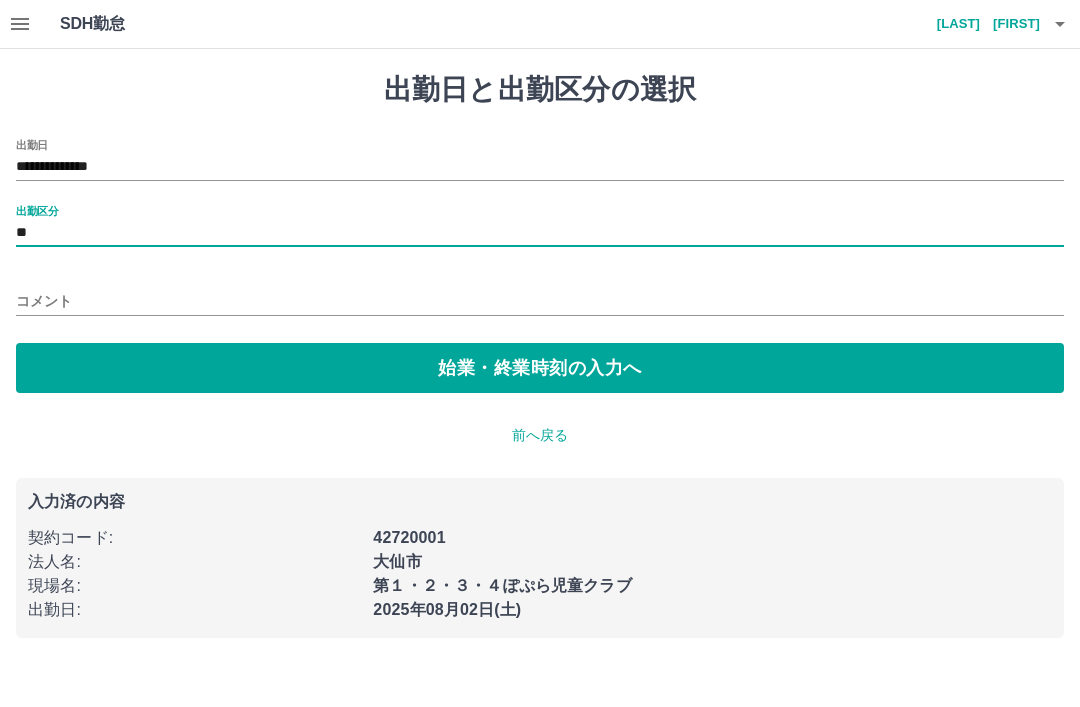 click on "始業・終業時刻の入力へ" at bounding box center [540, 368] 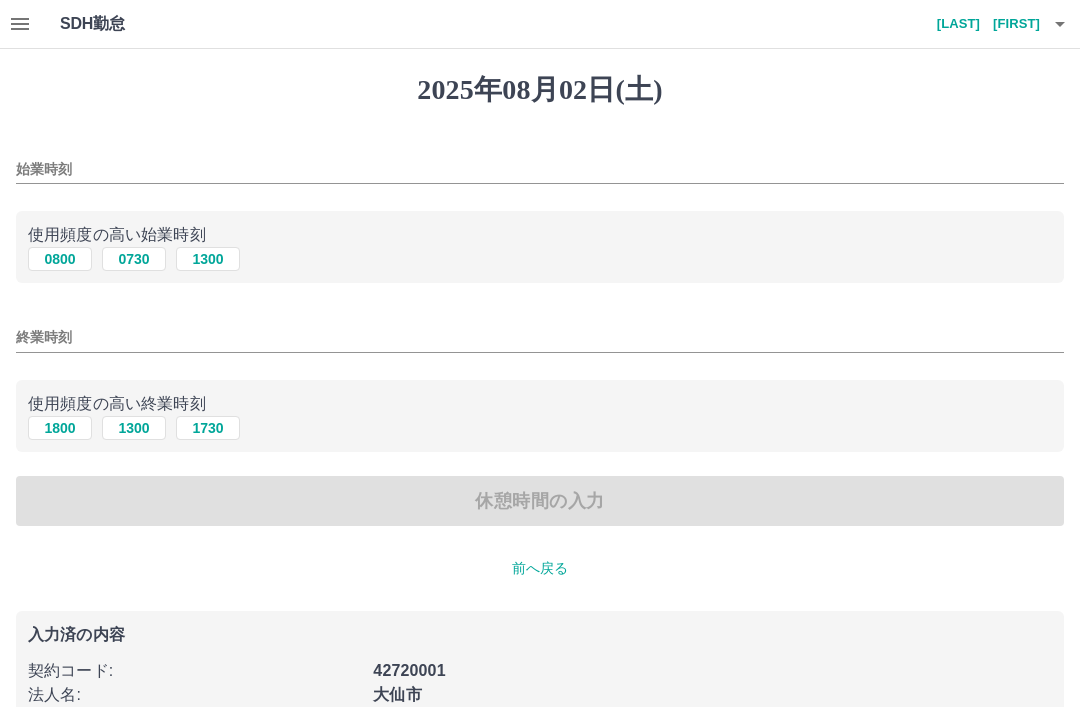 click on "1300" at bounding box center [208, 259] 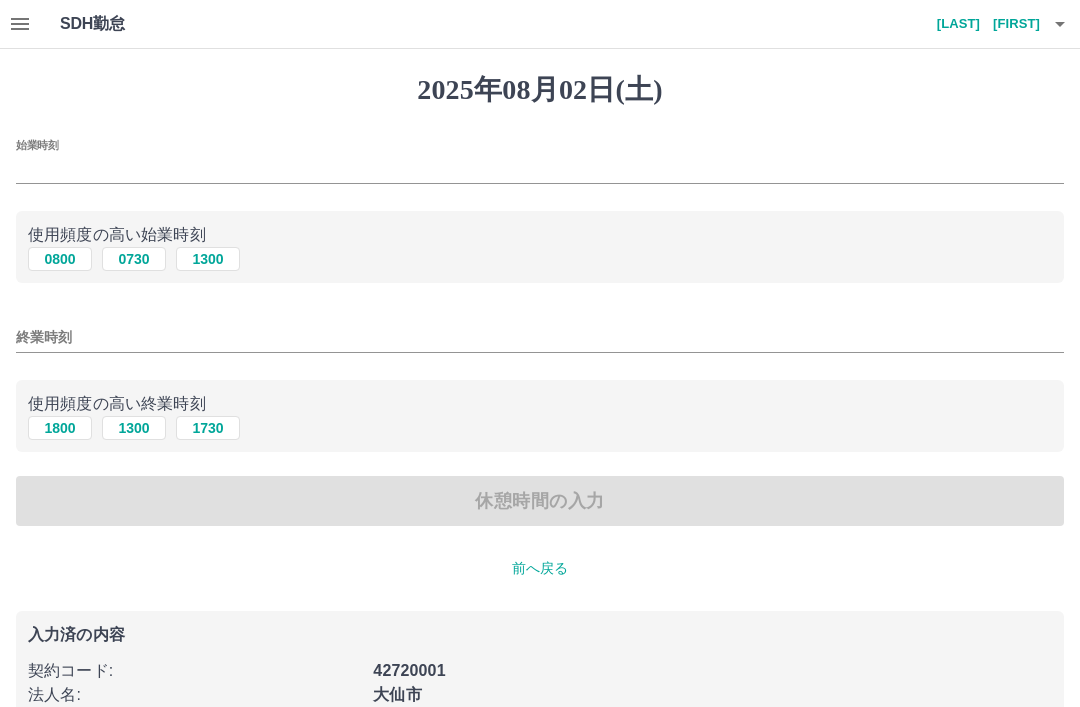 type on "****" 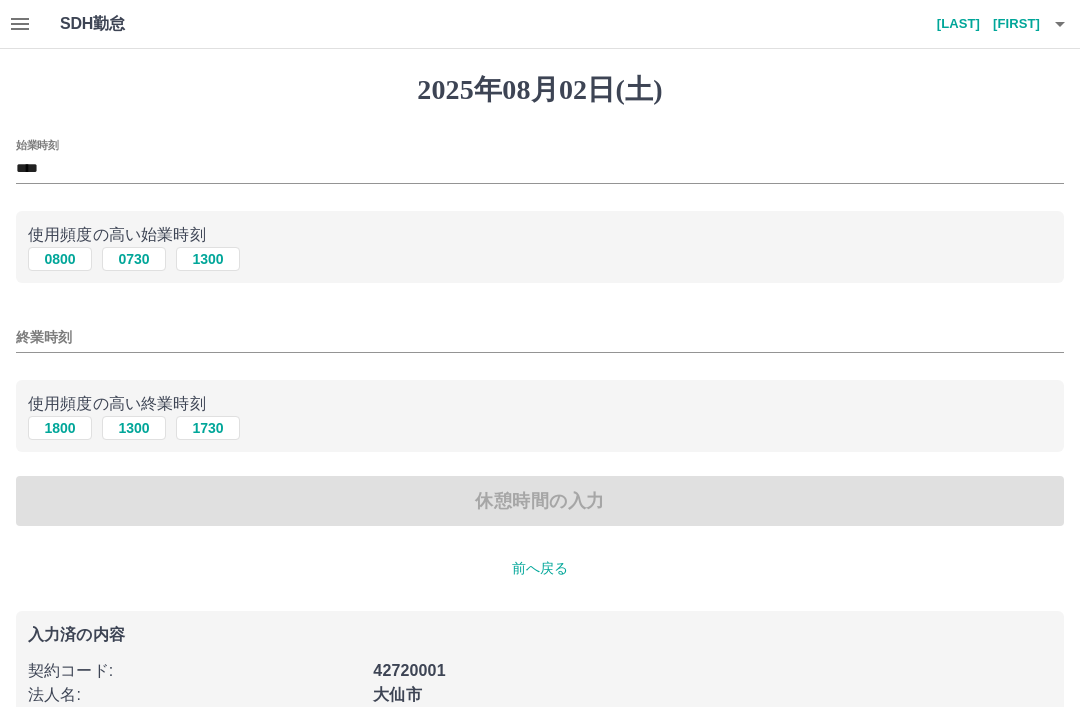 click on "終業時刻" at bounding box center [540, 337] 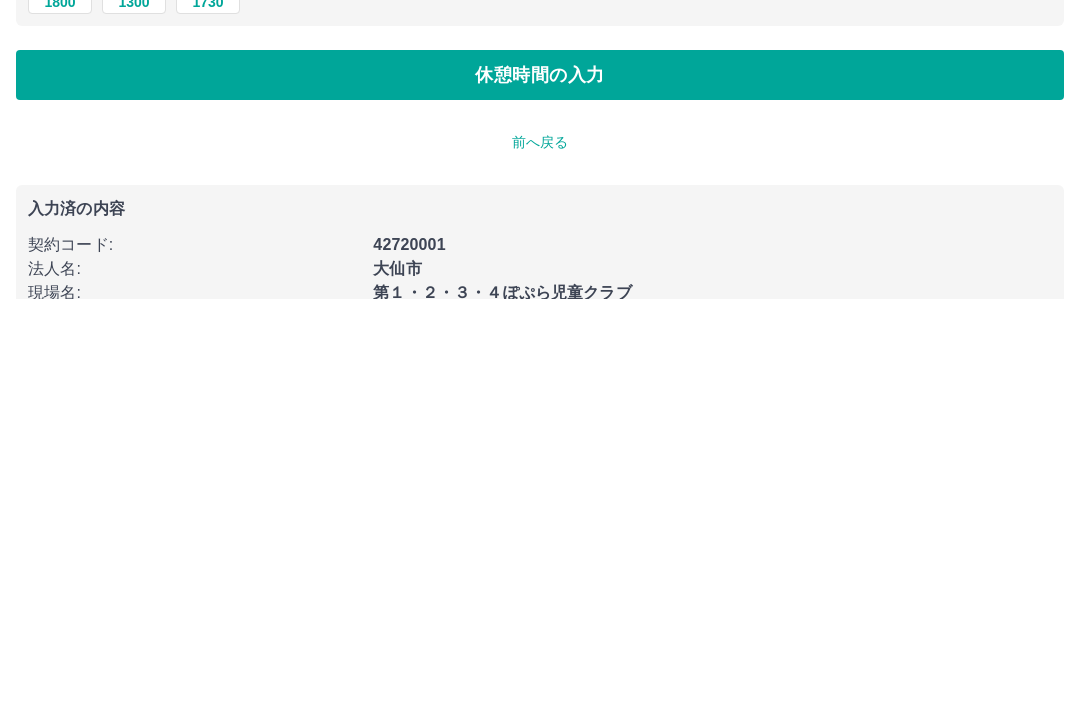 type on "****" 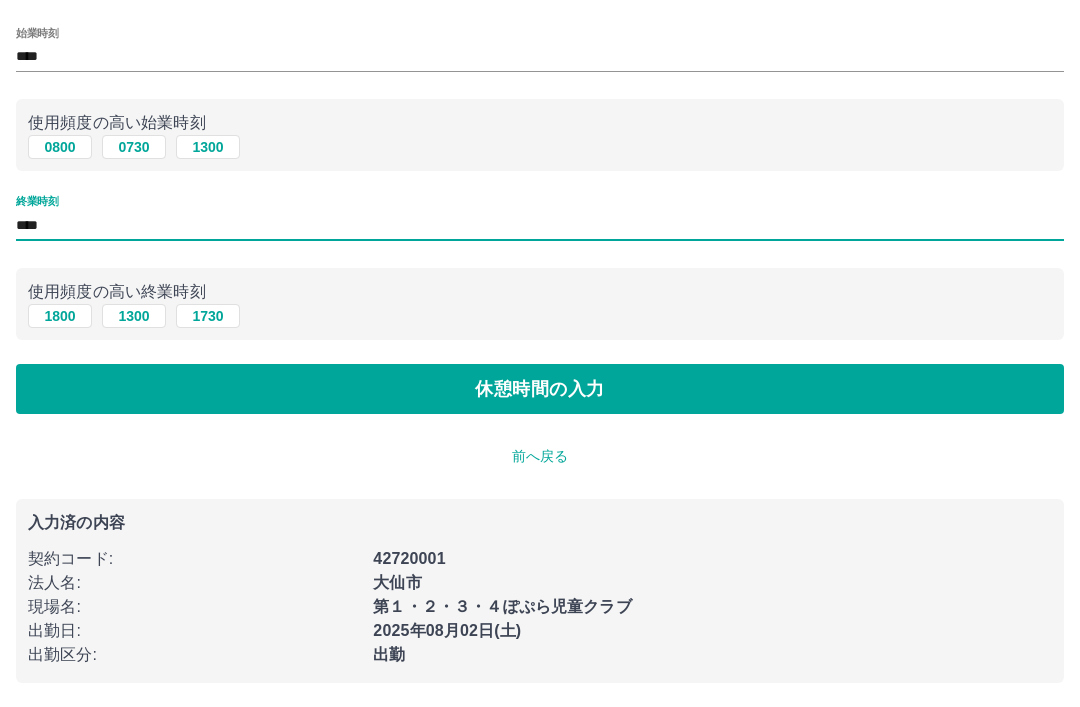 scroll, scrollTop: 0, scrollLeft: 0, axis: both 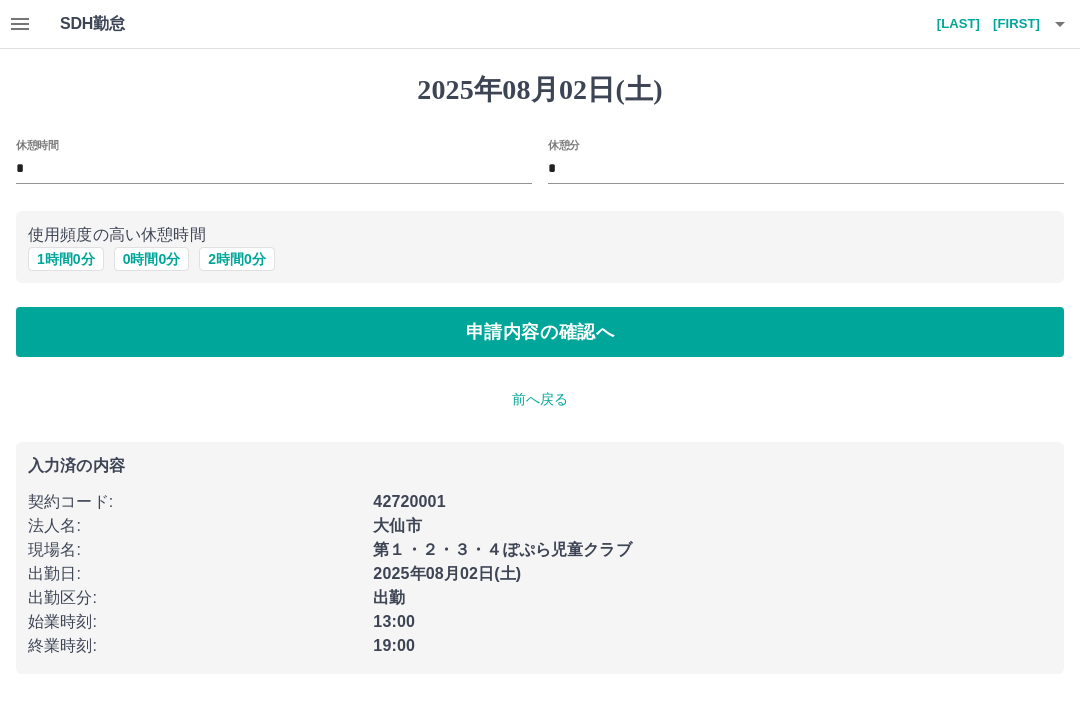 click on "0 時間 0 分" at bounding box center [152, 259] 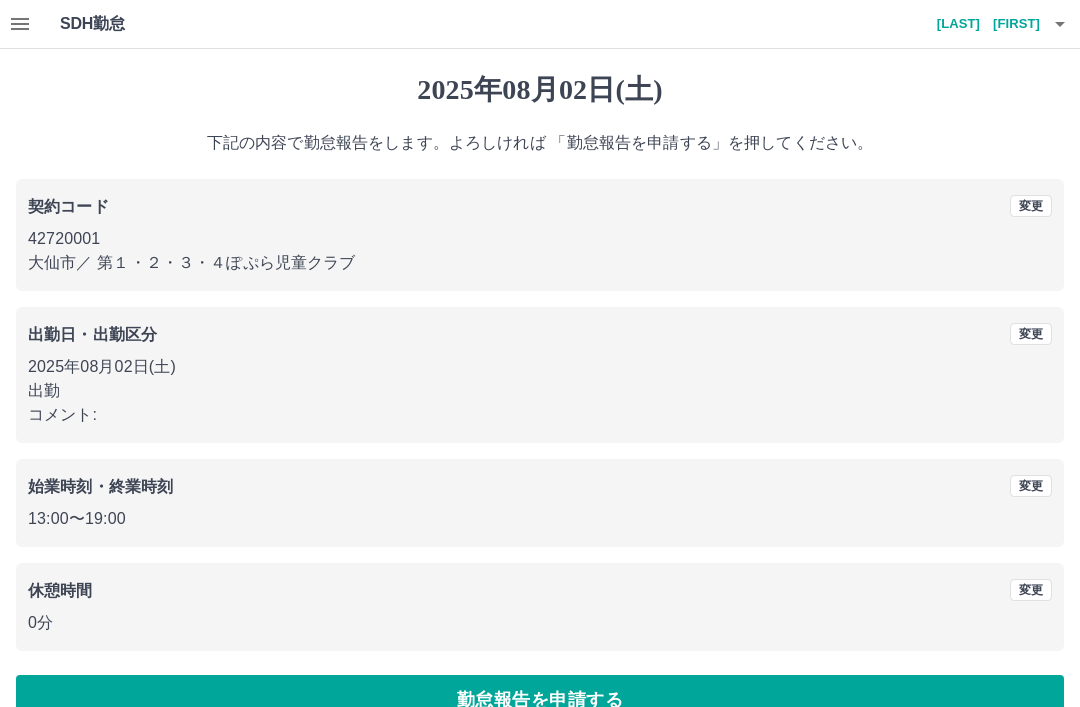 scroll, scrollTop: 41, scrollLeft: 0, axis: vertical 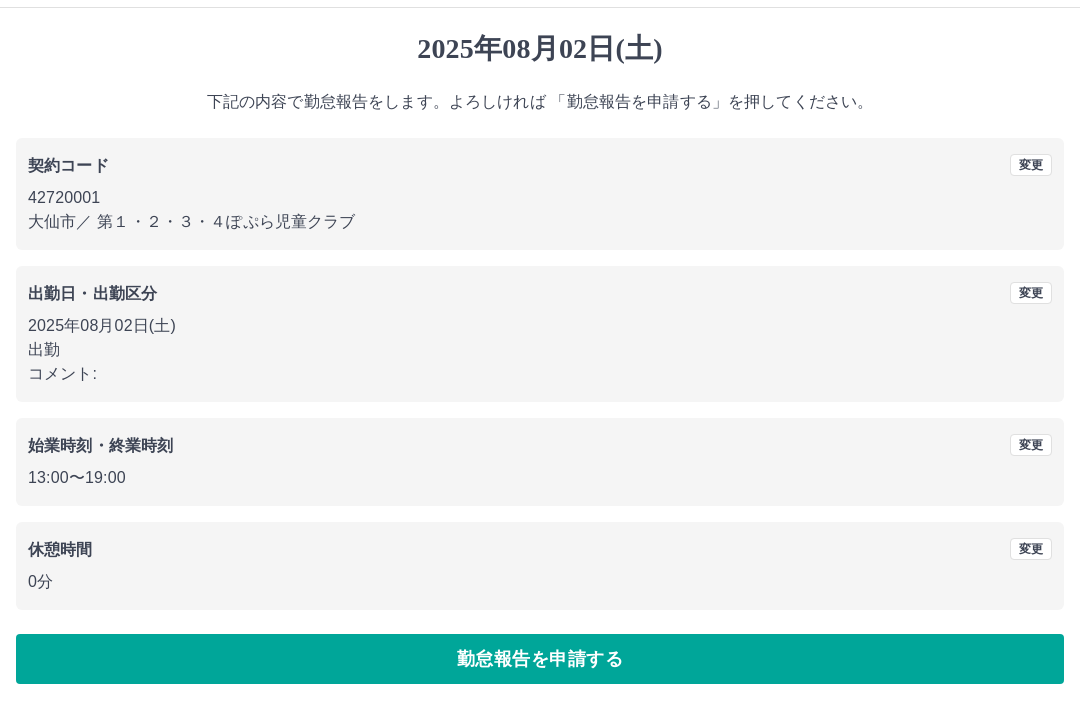 click on "勤怠報告を申請する" at bounding box center (540, 659) 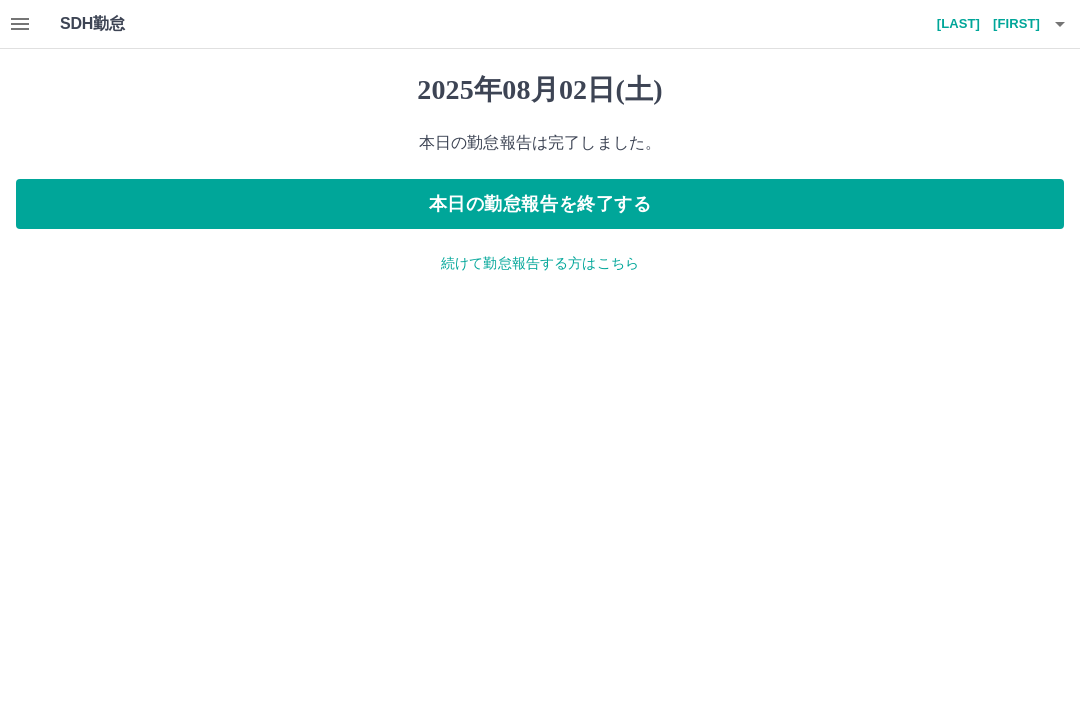 scroll, scrollTop: 0, scrollLeft: 0, axis: both 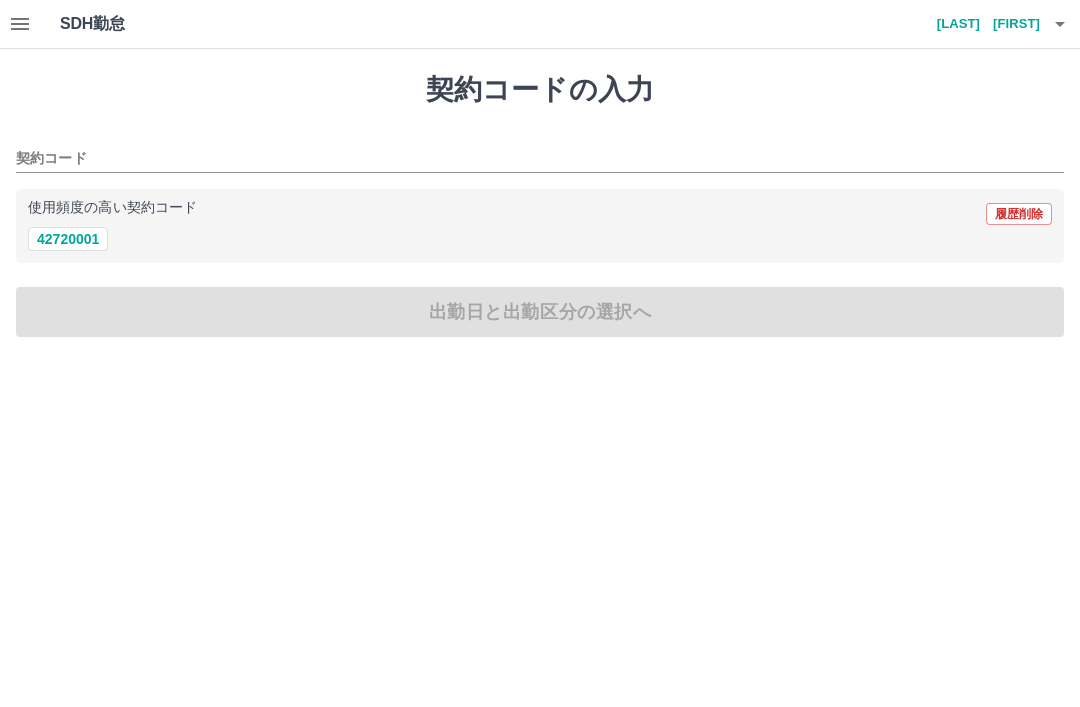 click on "42720001" at bounding box center (68, 239) 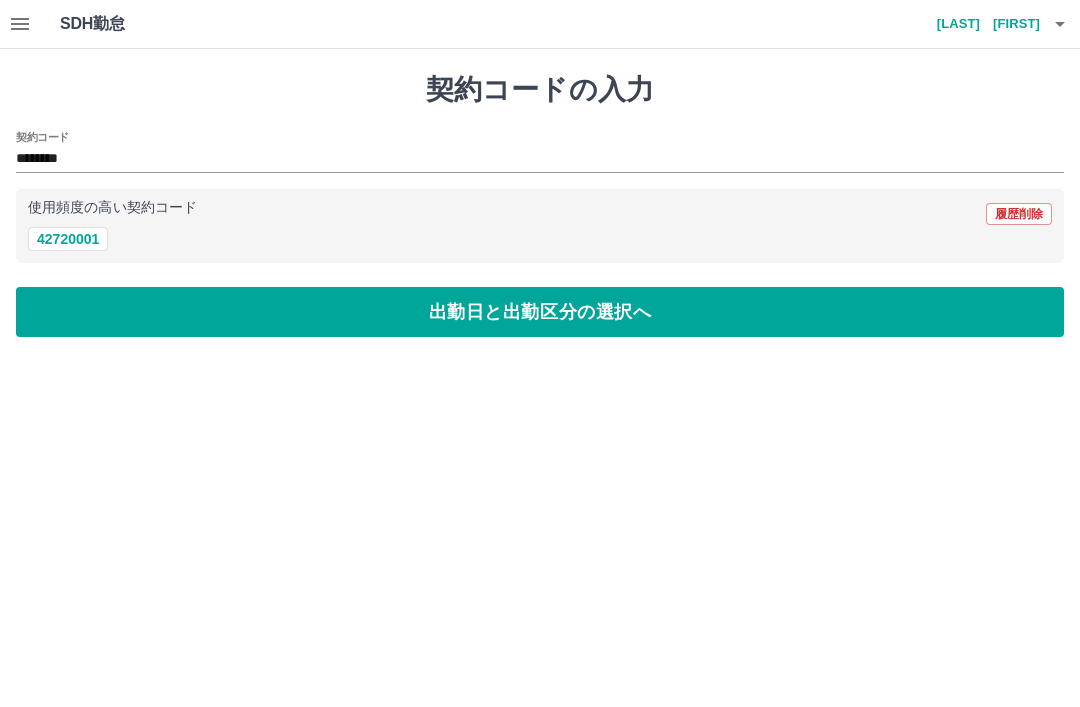 type on "********" 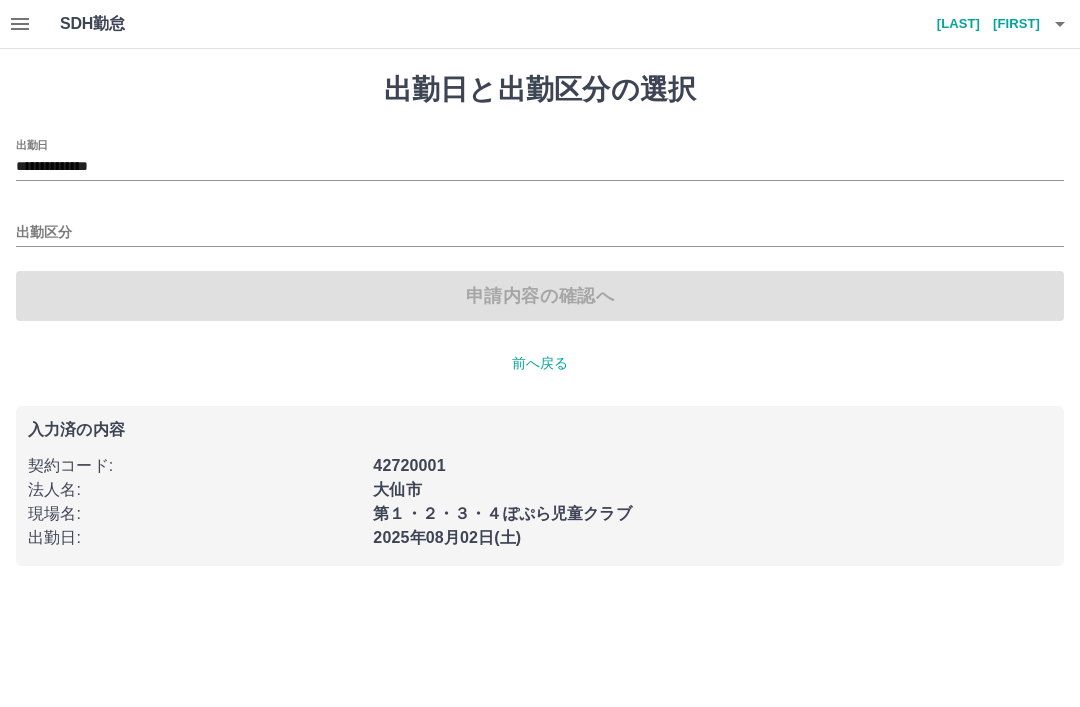 click on "**********" at bounding box center [540, 167] 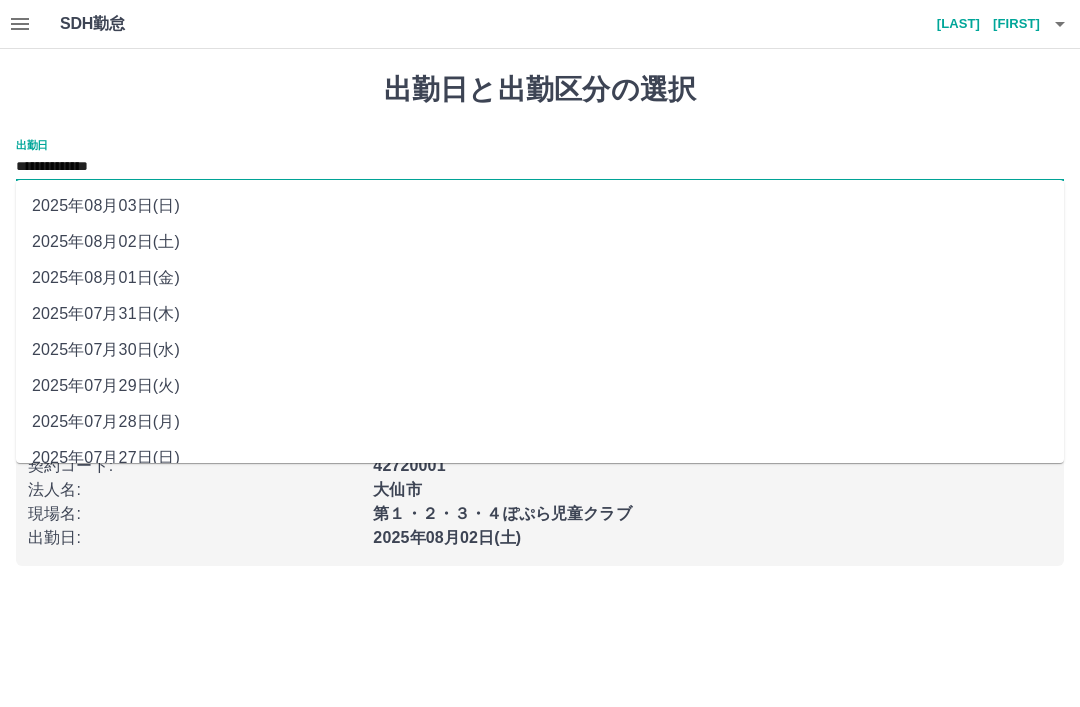 click on "2025年08月01日(金)" at bounding box center [540, 278] 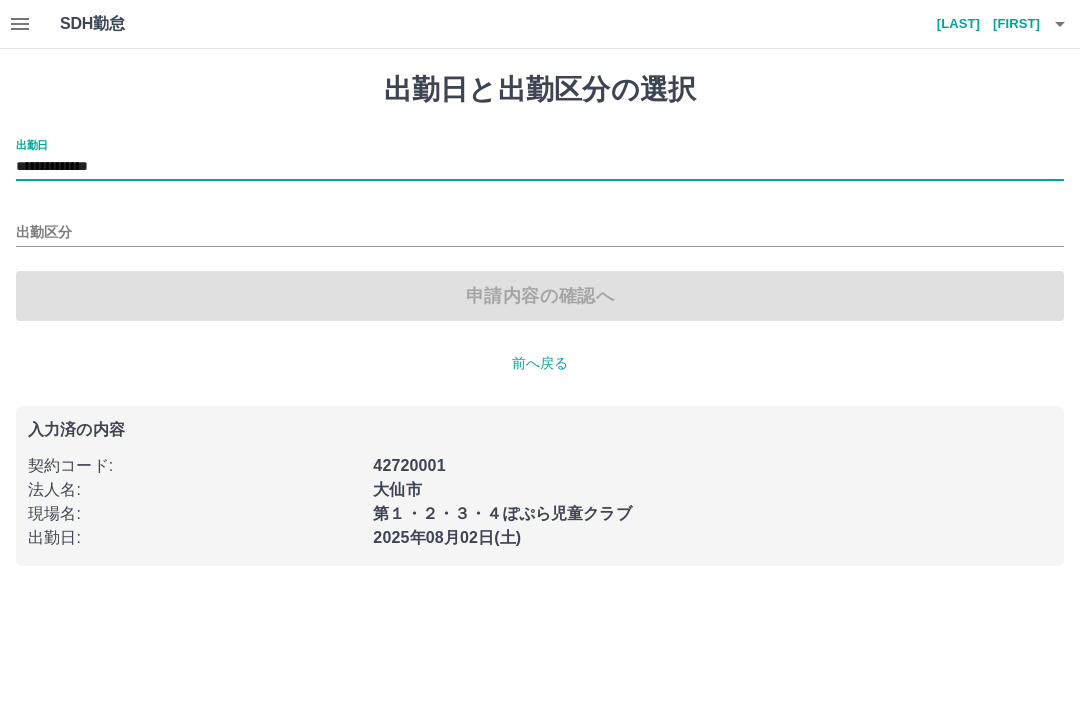 click on "出勤区分" at bounding box center [540, 233] 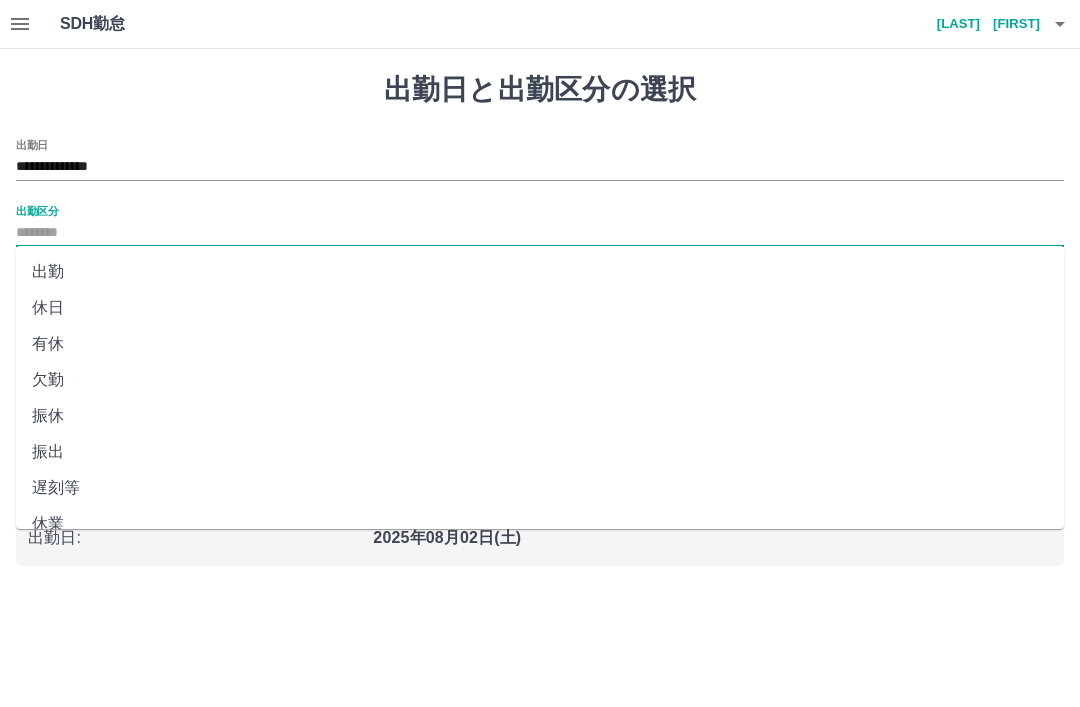click on "出勤" at bounding box center [540, 272] 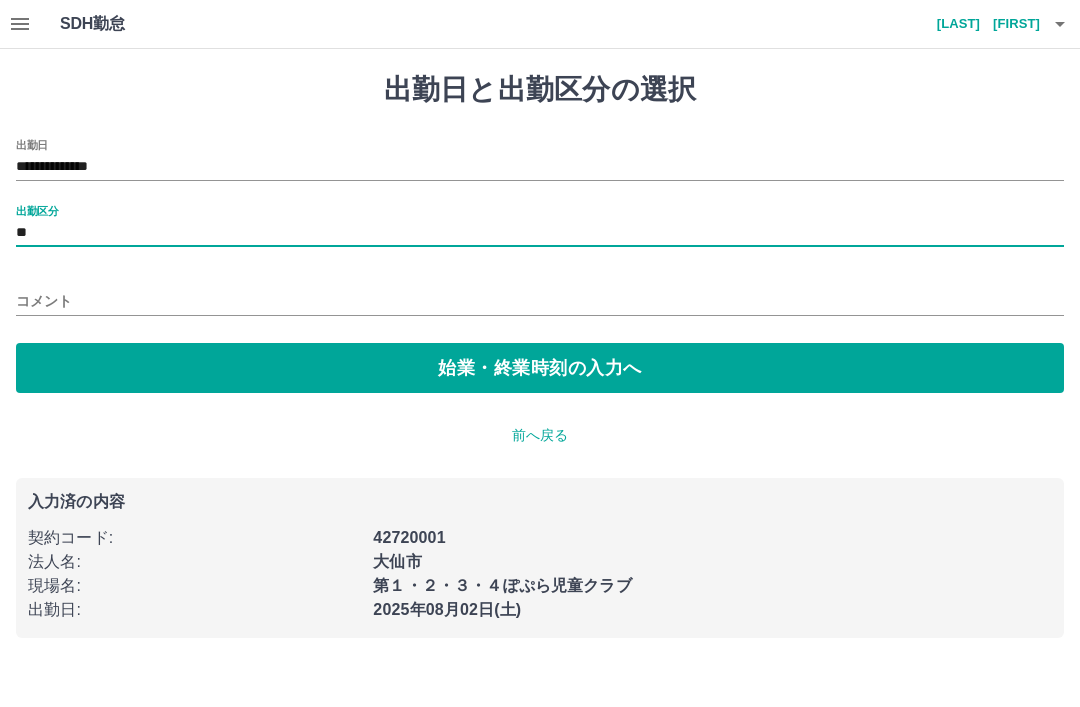 click on "始業・終業時刻の入力へ" at bounding box center [540, 368] 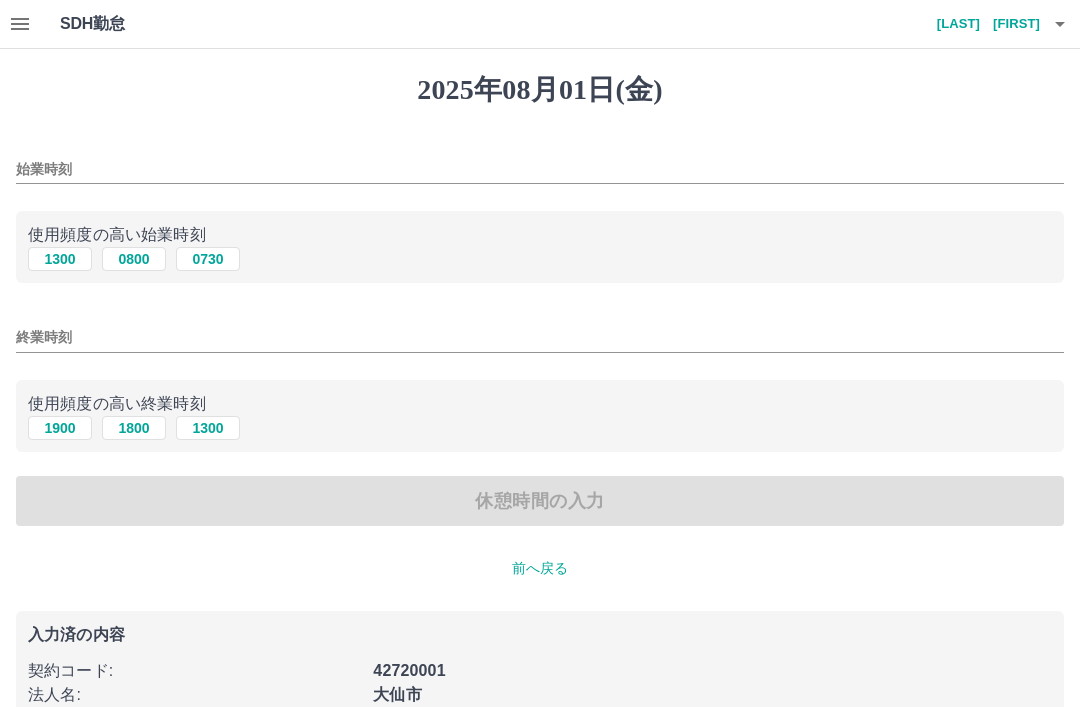 click on "1300" at bounding box center (60, 259) 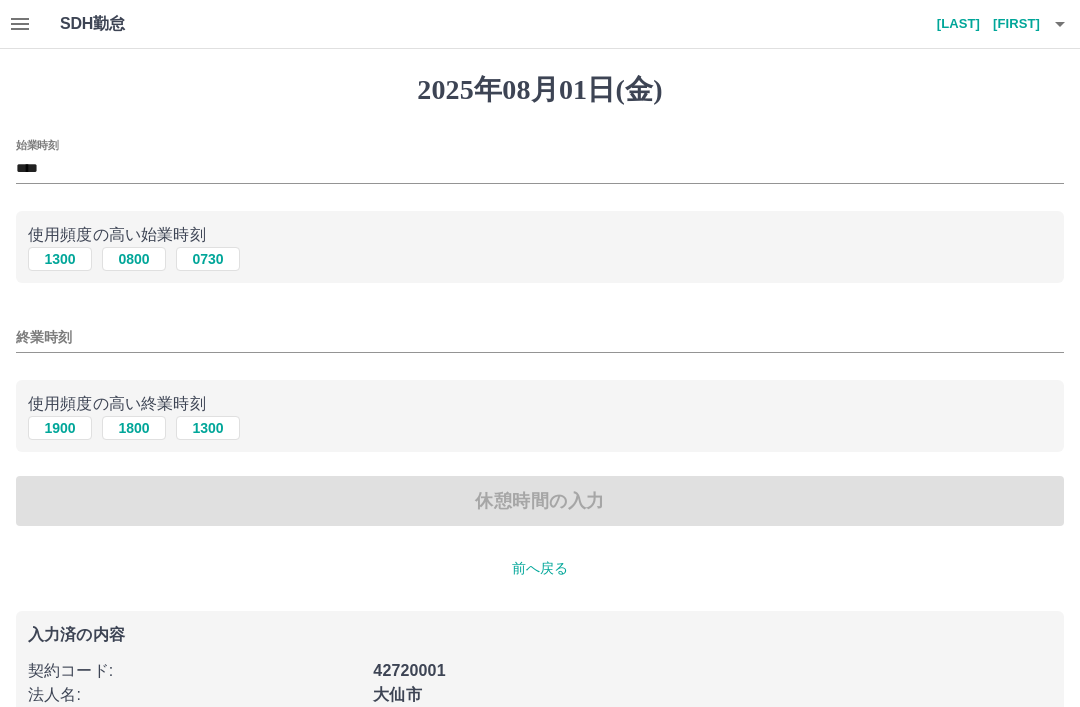 click on "1900" at bounding box center [60, 428] 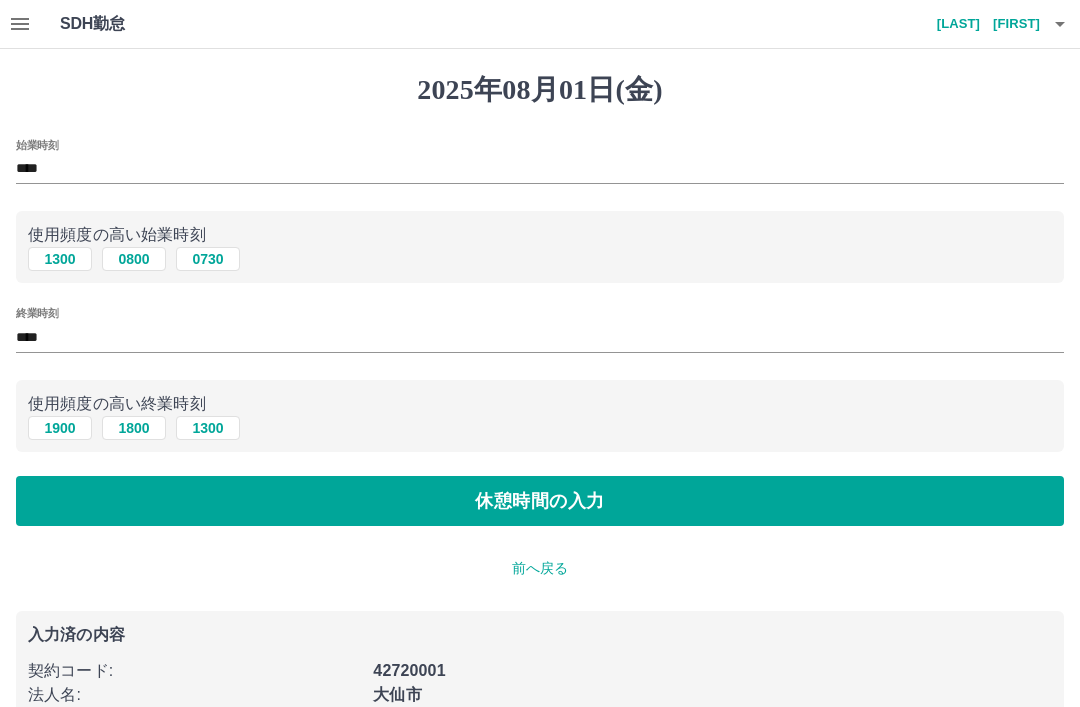 click on "休憩時間の入力" at bounding box center [540, 501] 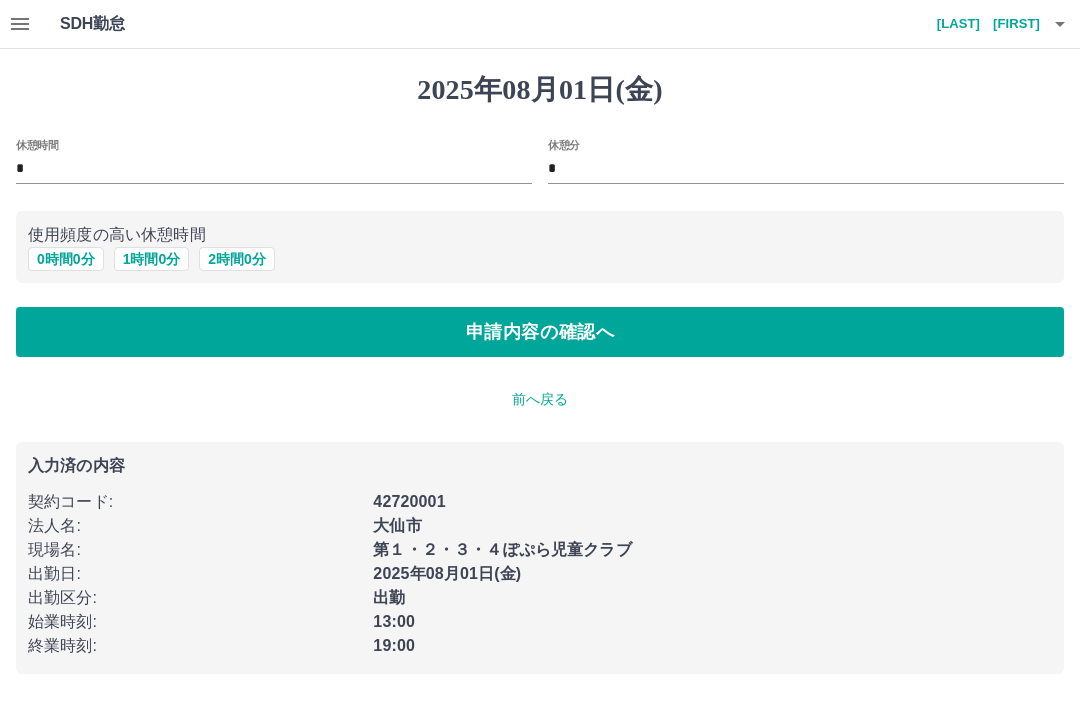 click on "0 時間 0 分" at bounding box center [66, 259] 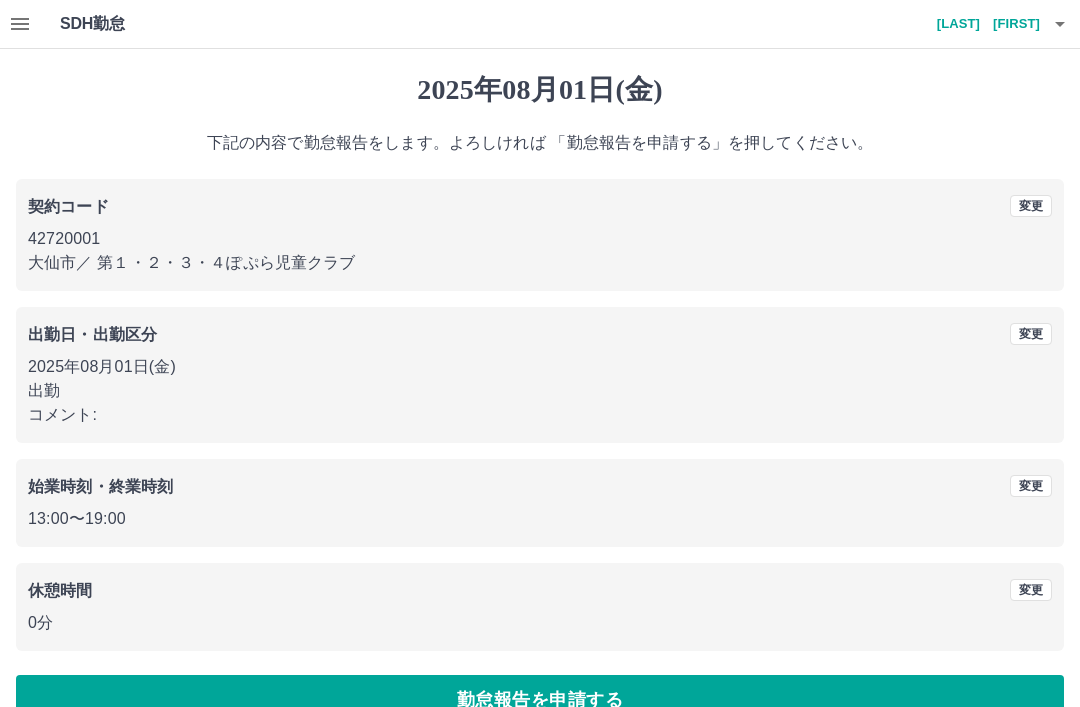 scroll, scrollTop: 41, scrollLeft: 0, axis: vertical 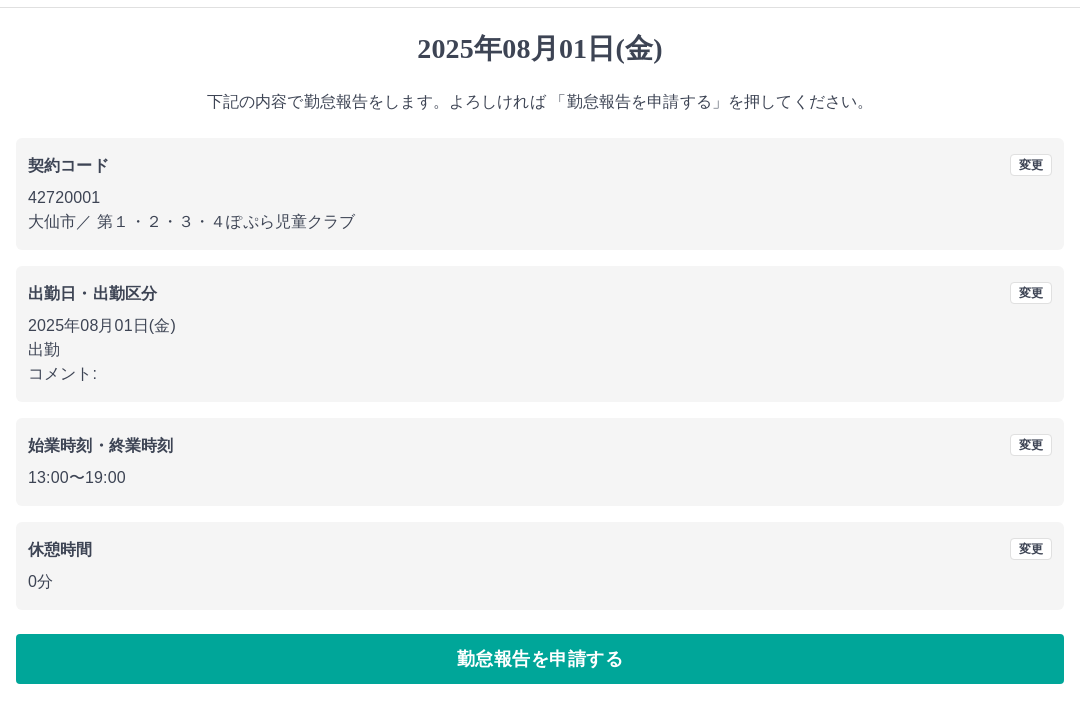 click on "勤怠報告を申請する" at bounding box center (540, 659) 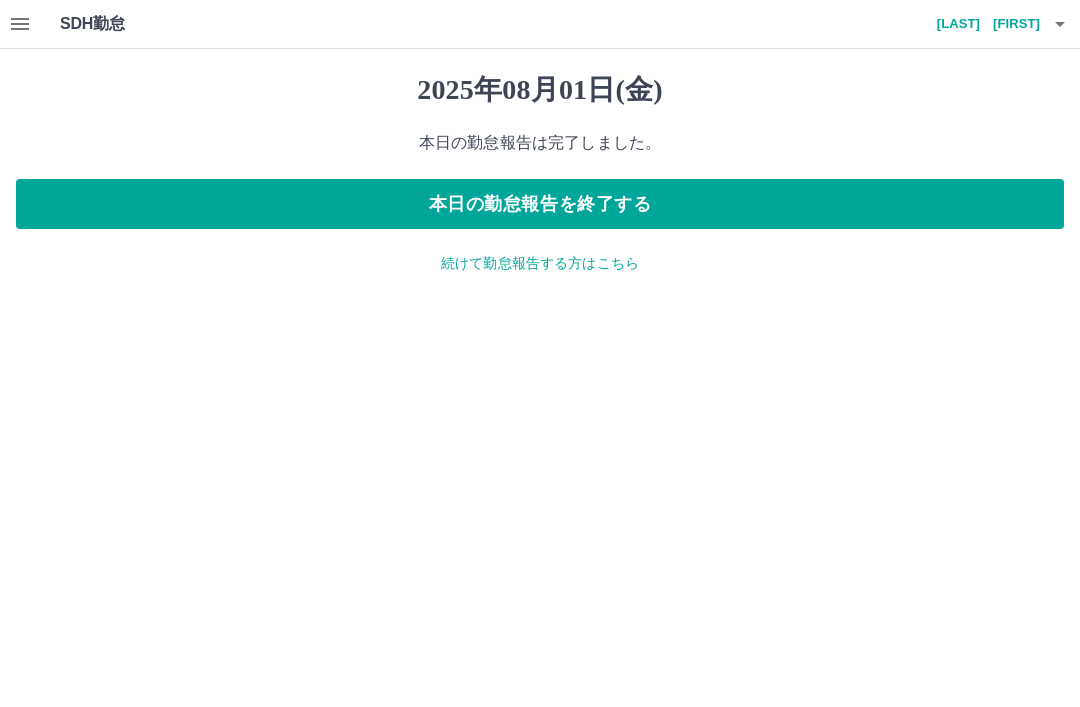 scroll, scrollTop: 0, scrollLeft: 0, axis: both 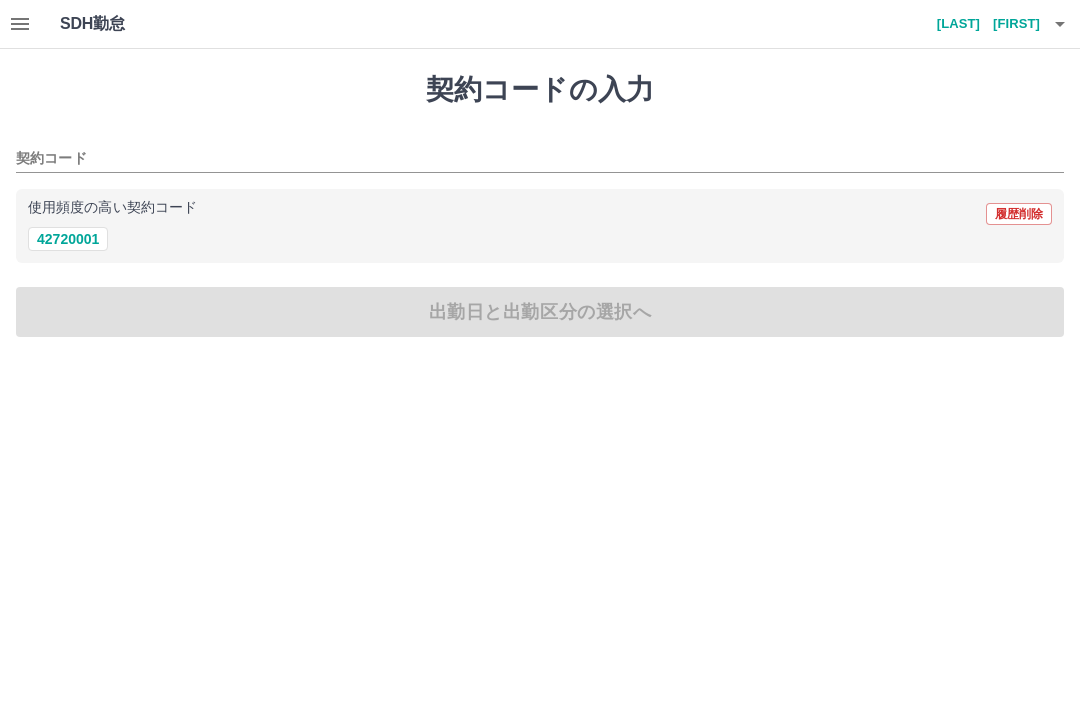 click on "42720001" at bounding box center [68, 239] 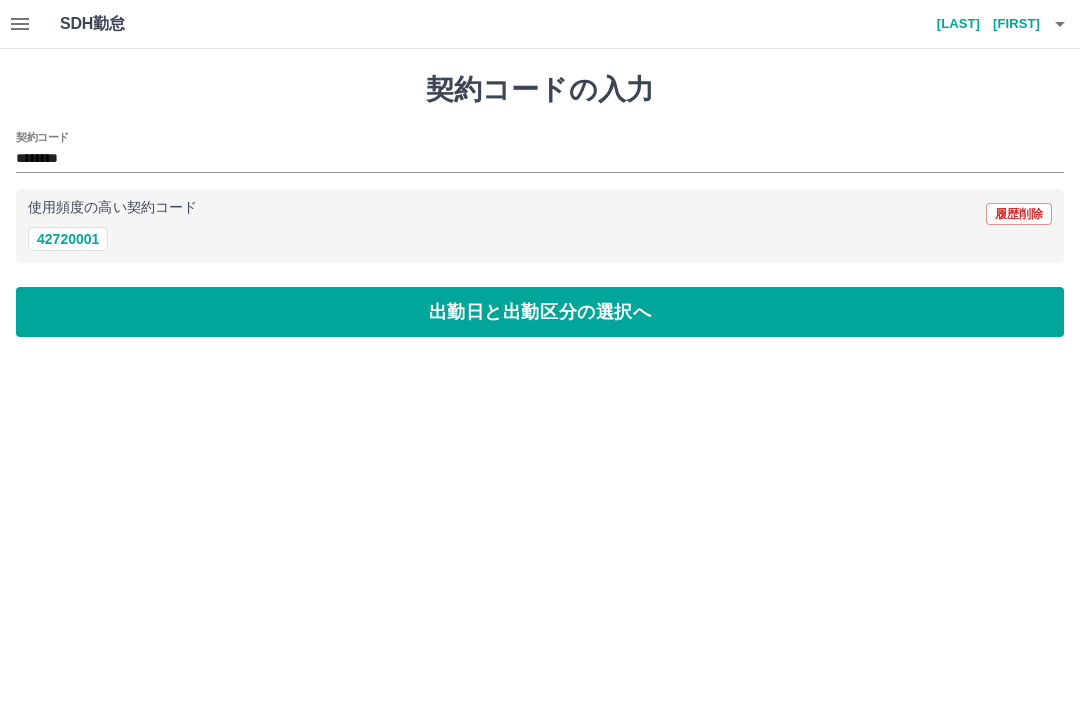 click on "出勤日と出勤区分の選択へ" at bounding box center [540, 312] 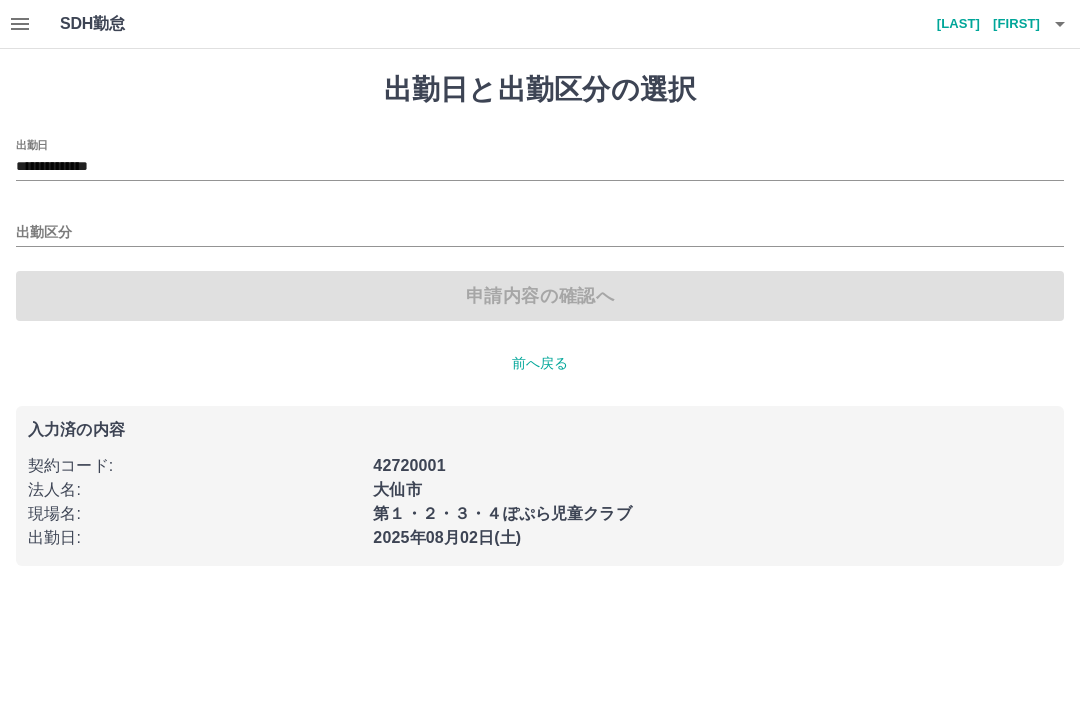 click on "**********" at bounding box center (540, 167) 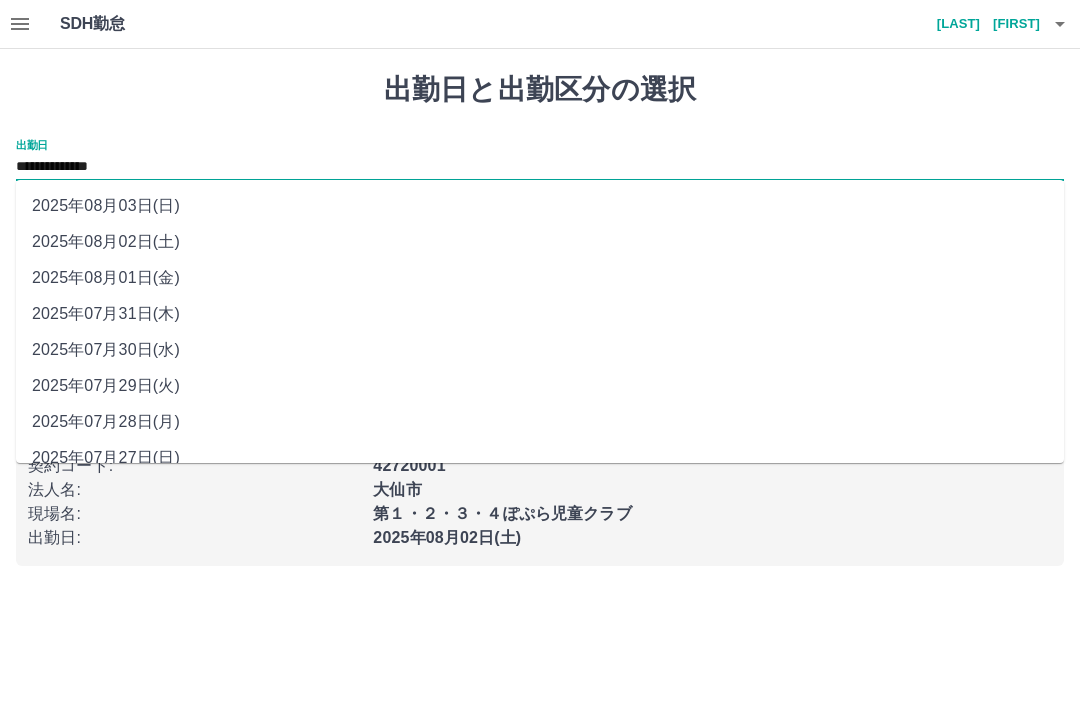 click on "2025年08月03日(日)" at bounding box center (540, 206) 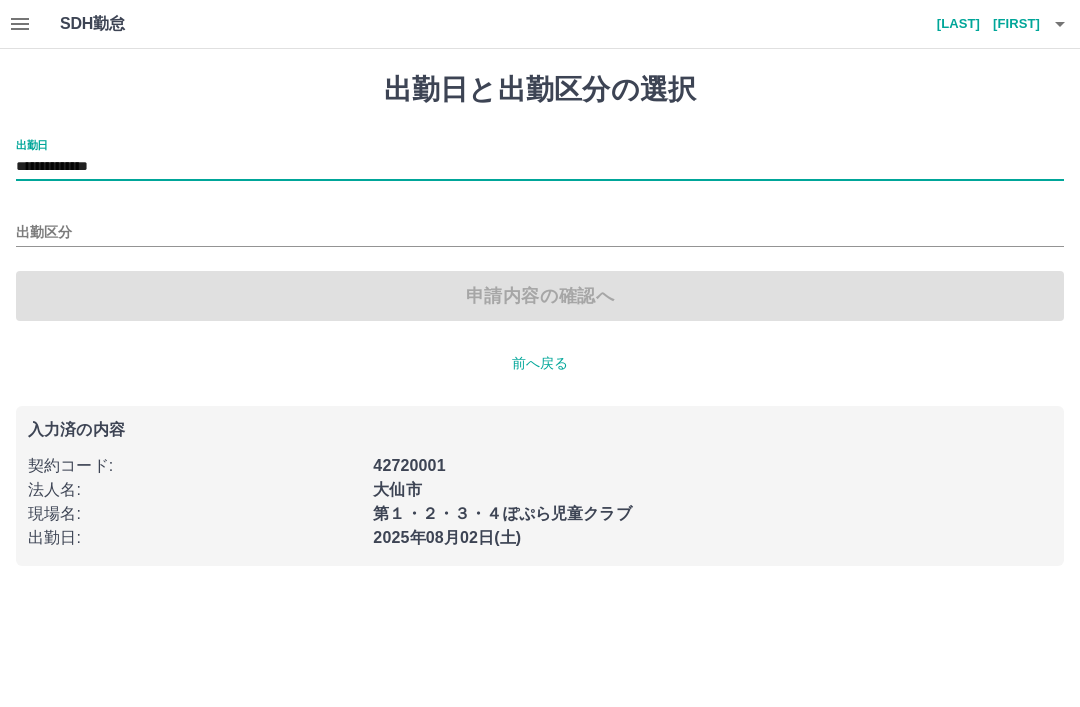 type on "**********" 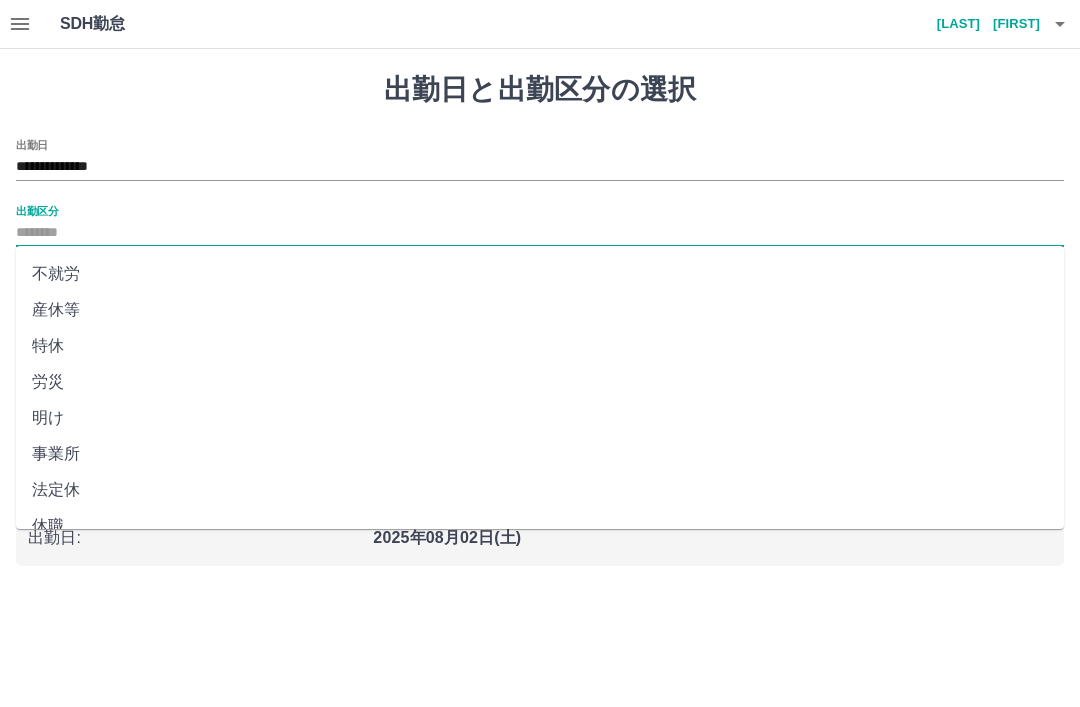 scroll, scrollTop: 356, scrollLeft: 0, axis: vertical 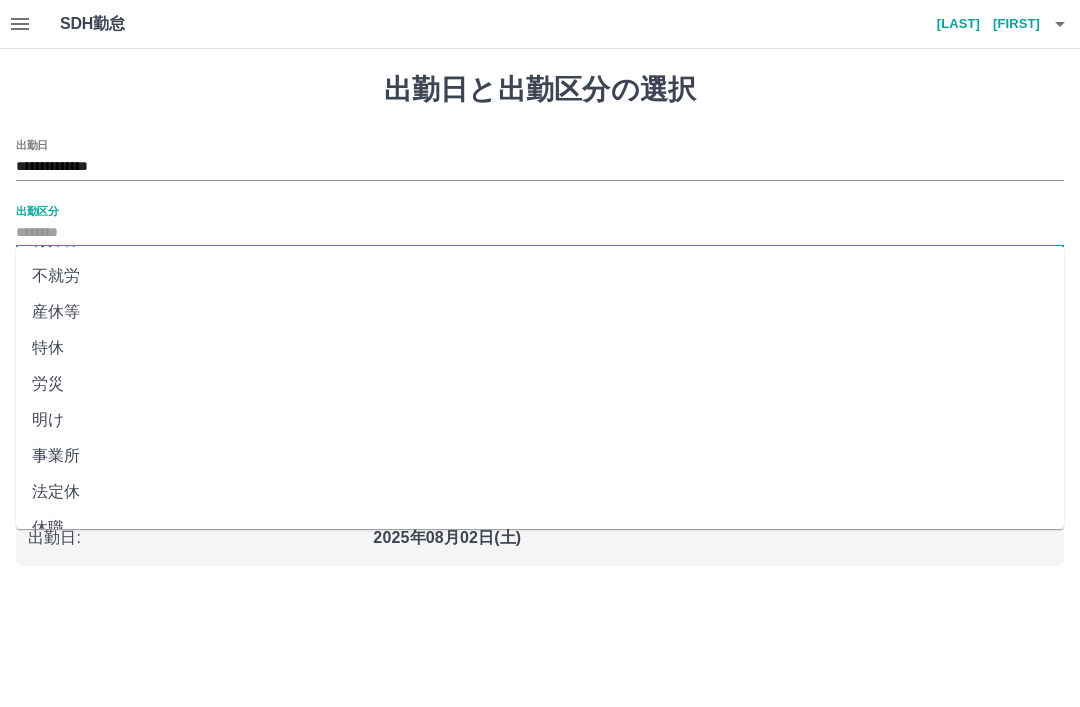 click on "法定休" at bounding box center [540, 492] 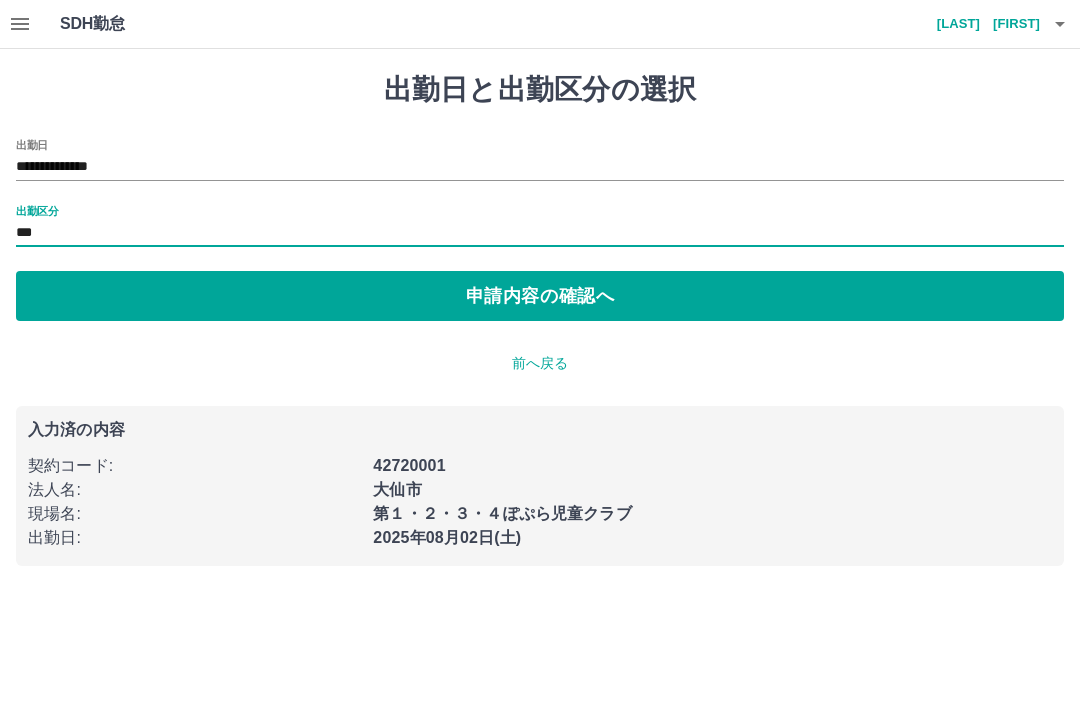 click on "申請内容の確認へ" at bounding box center (540, 296) 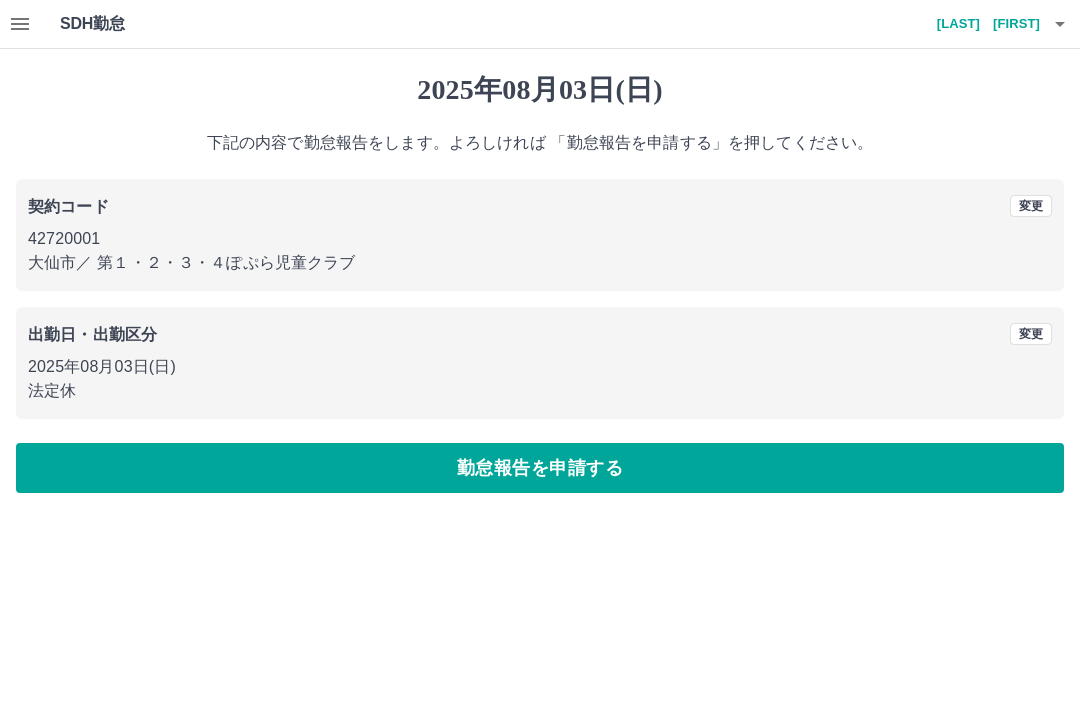 click on "勤怠報告を申請する" at bounding box center [540, 468] 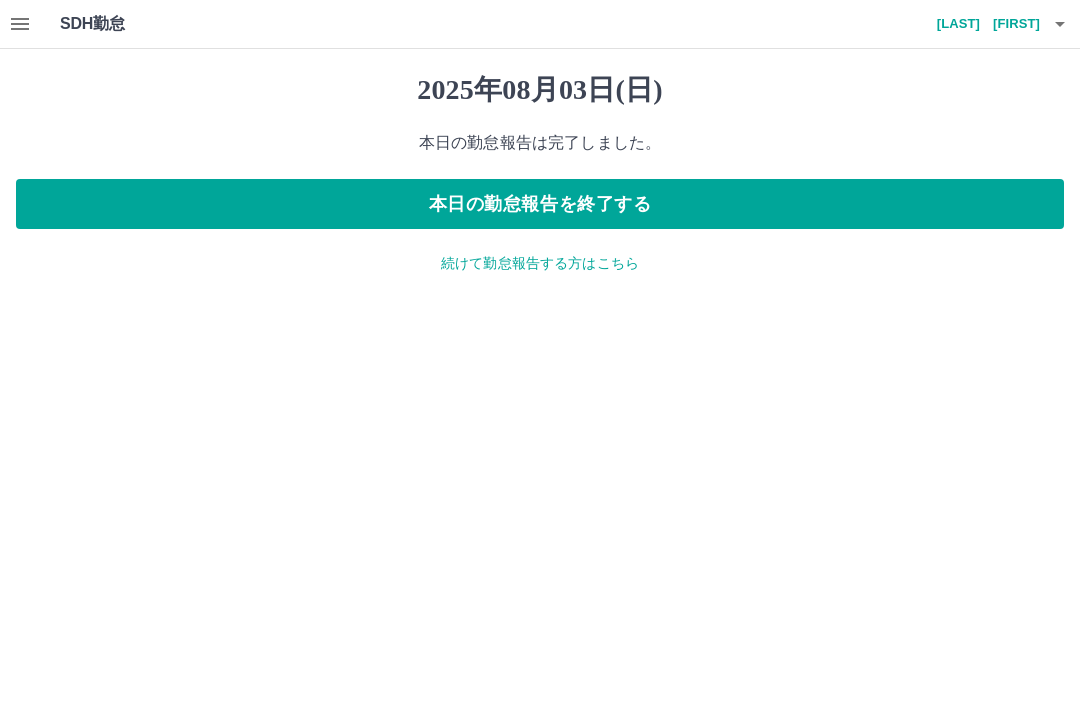 click on "本日の勤怠報告を終了する" at bounding box center [540, 204] 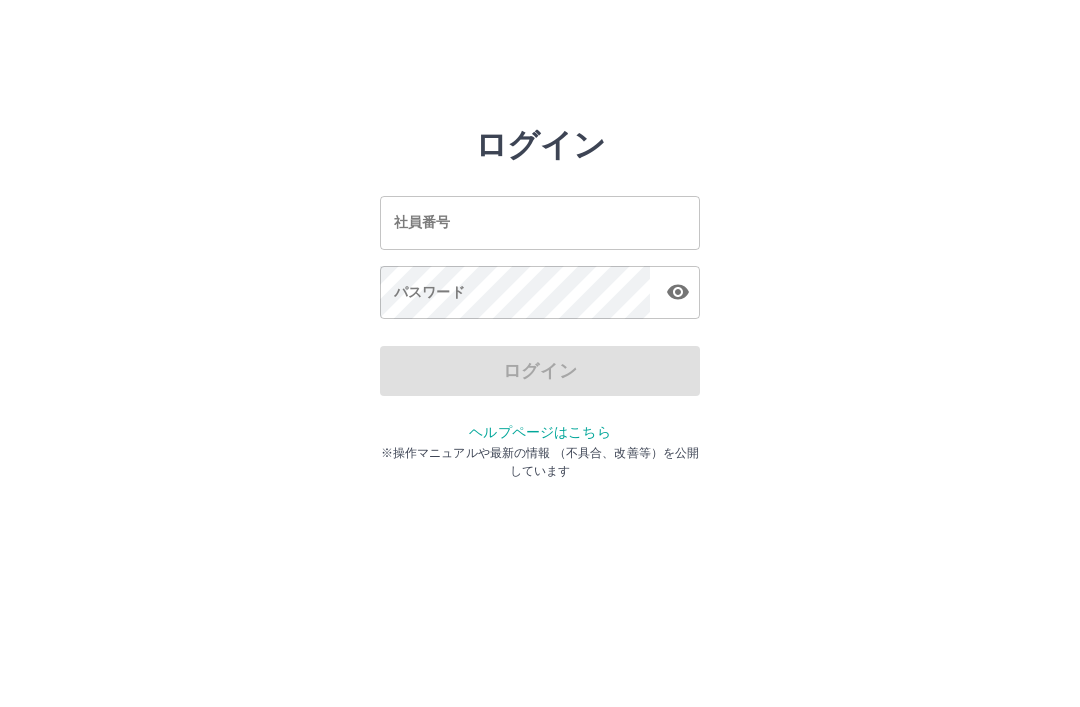 scroll, scrollTop: 0, scrollLeft: 0, axis: both 